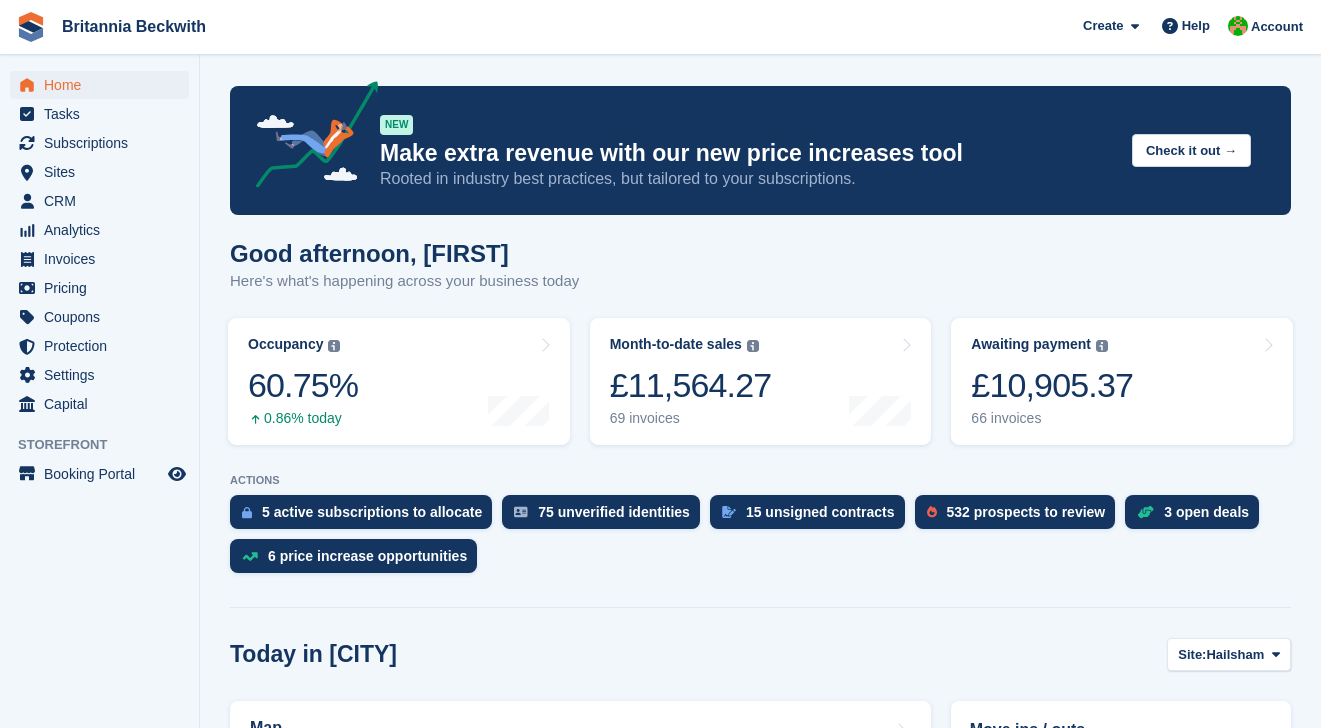 scroll, scrollTop: 0, scrollLeft: 0, axis: both 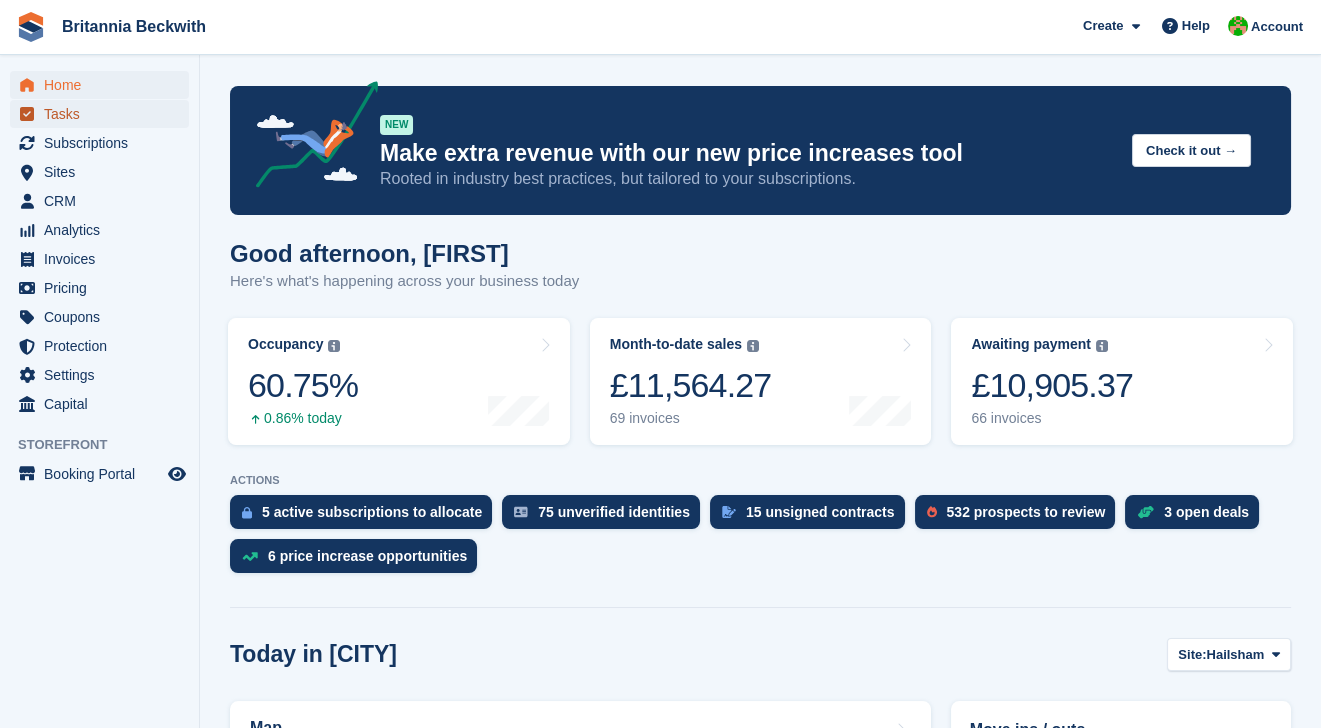 click on "Tasks" at bounding box center (104, 114) 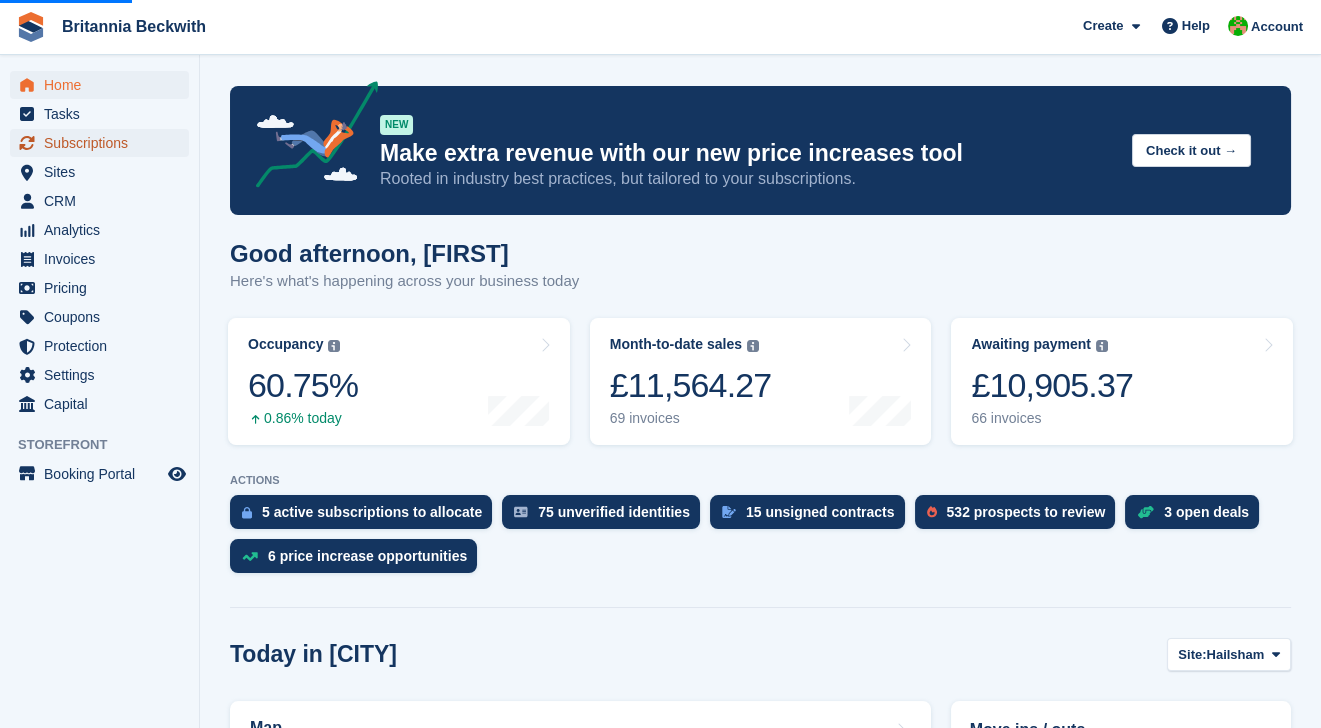 click on "Subscriptions" at bounding box center (104, 143) 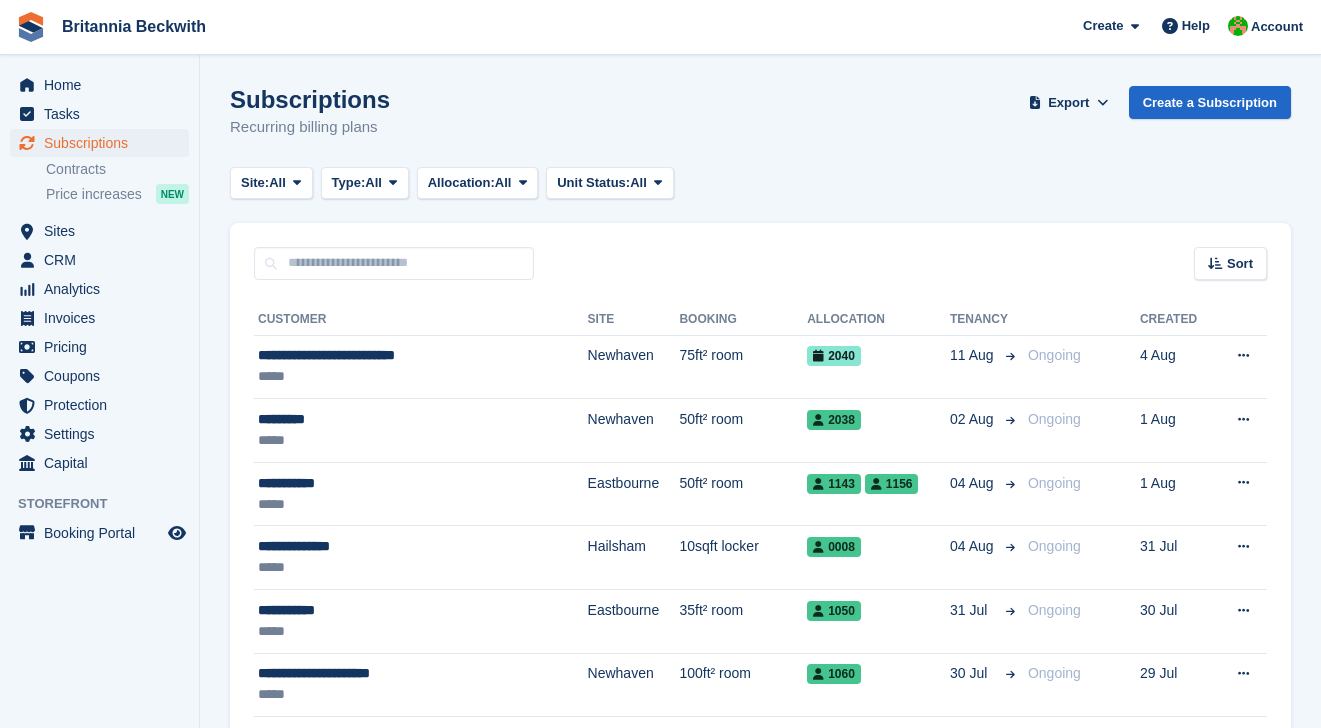 scroll, scrollTop: 0, scrollLeft: 0, axis: both 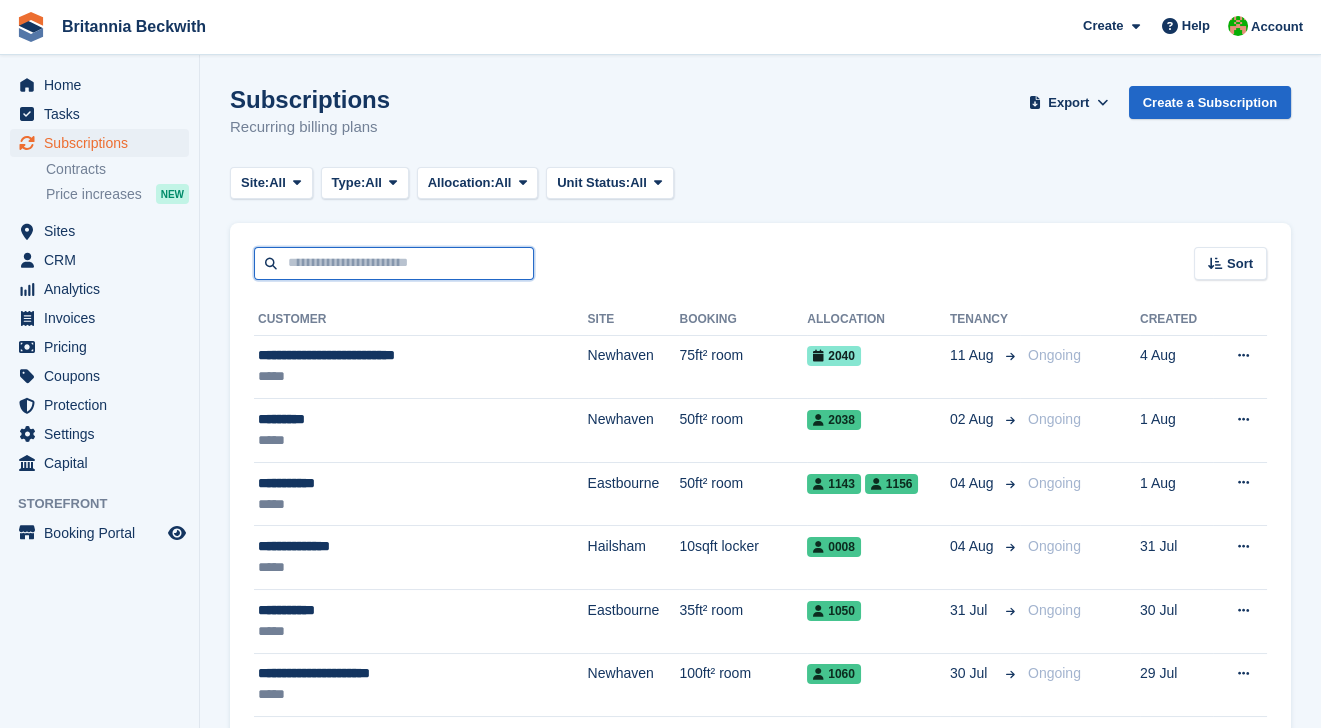 drag, startPoint x: 0, startPoint y: 0, endPoint x: 381, endPoint y: 248, distance: 454.60422 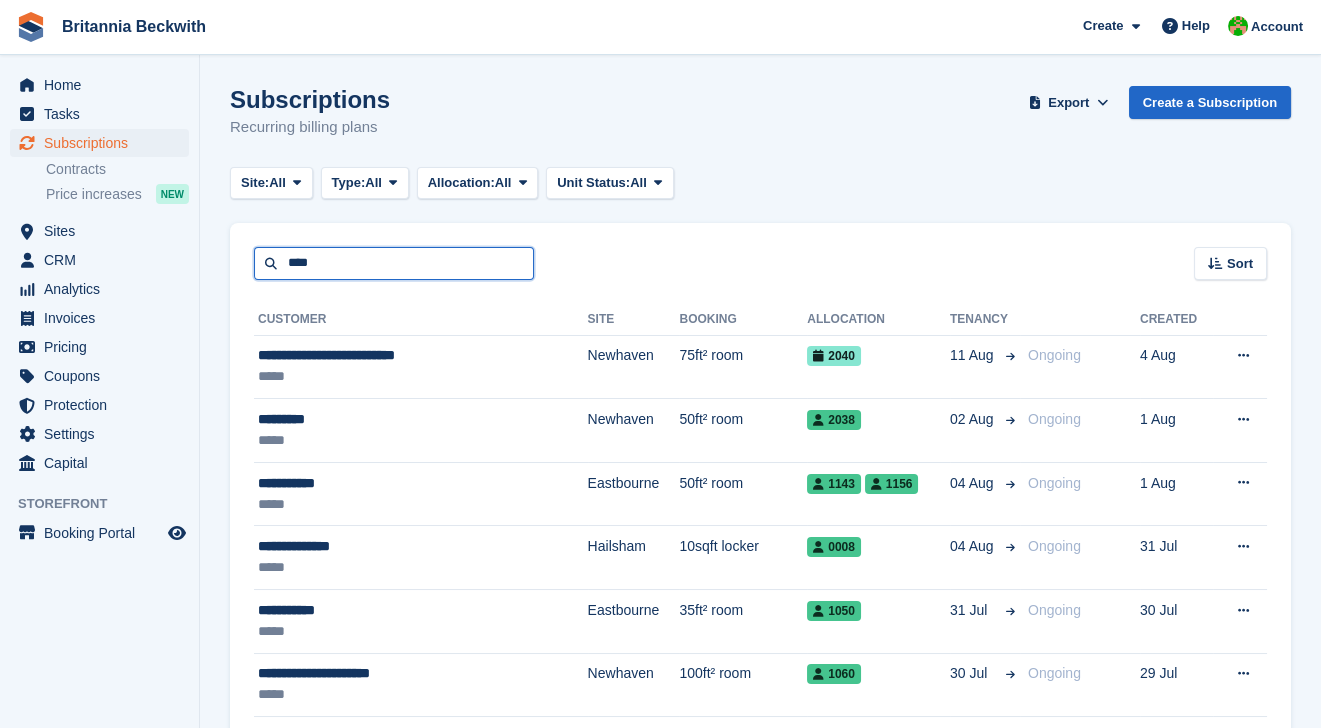 type on "****" 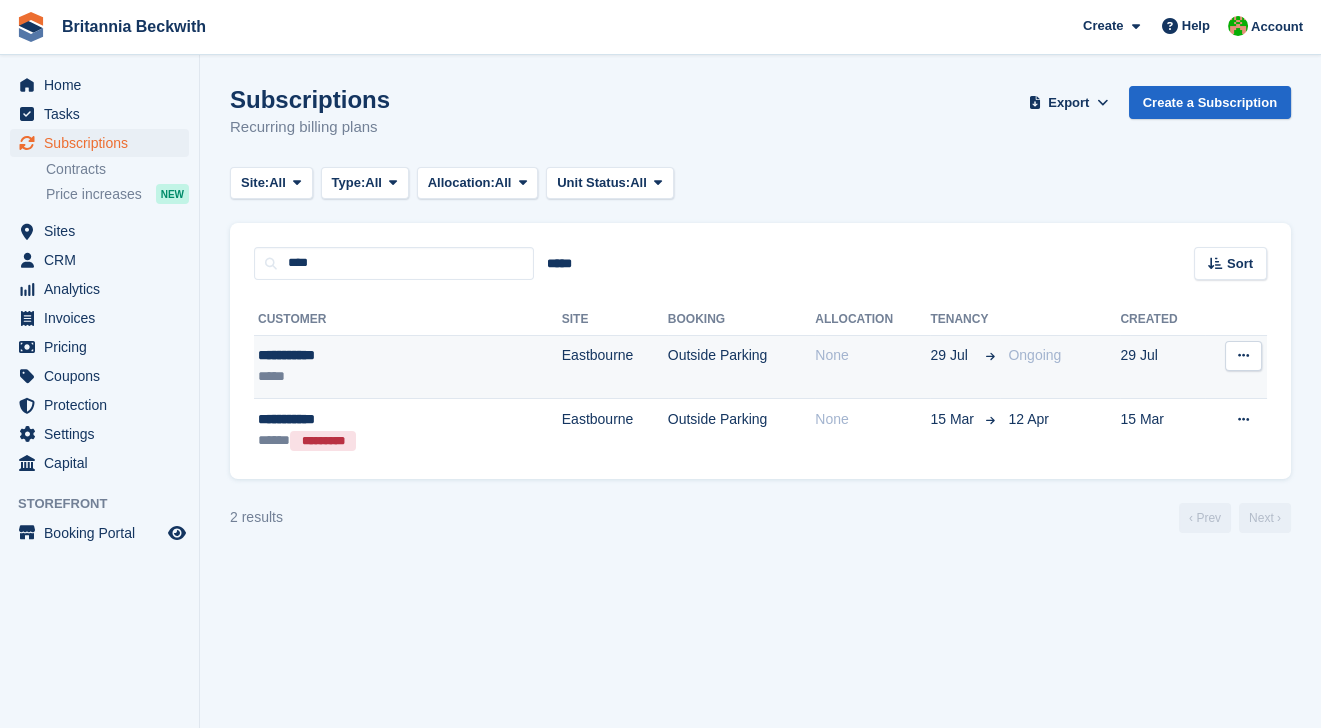 click on "**********" at bounding box center [360, 355] 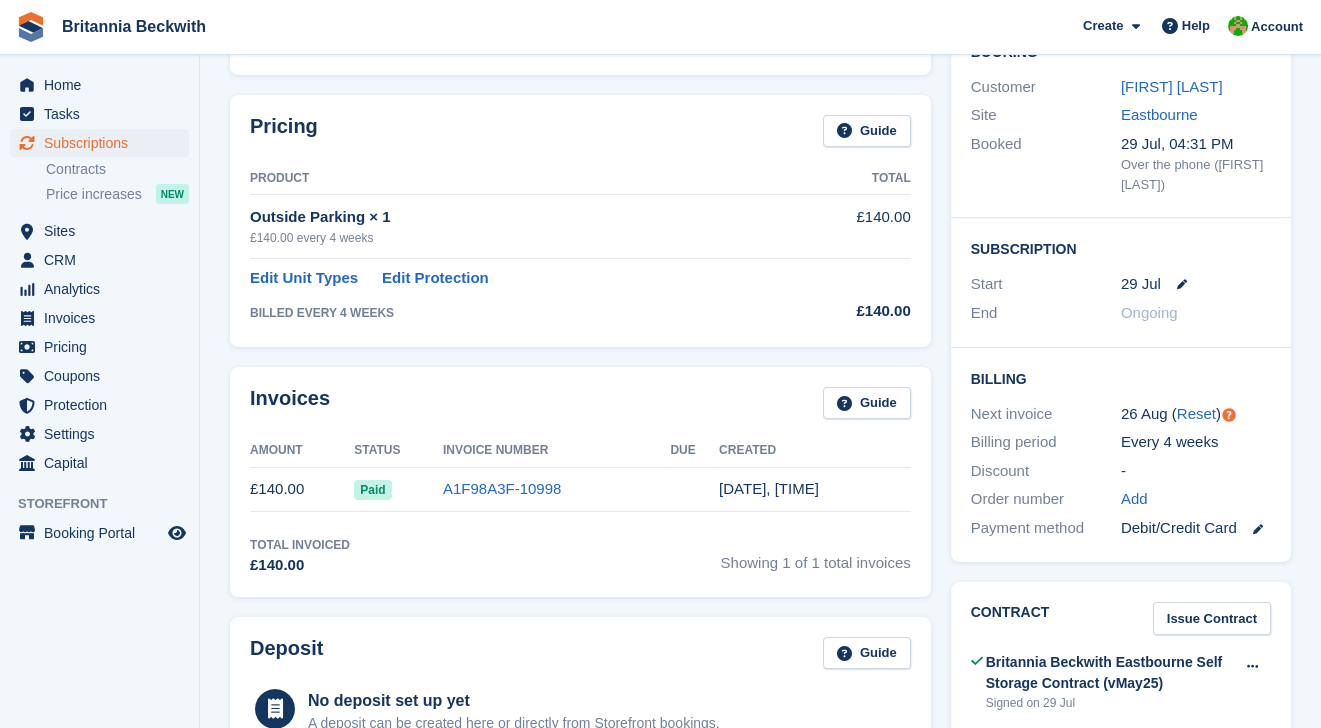 scroll, scrollTop: 18, scrollLeft: 0, axis: vertical 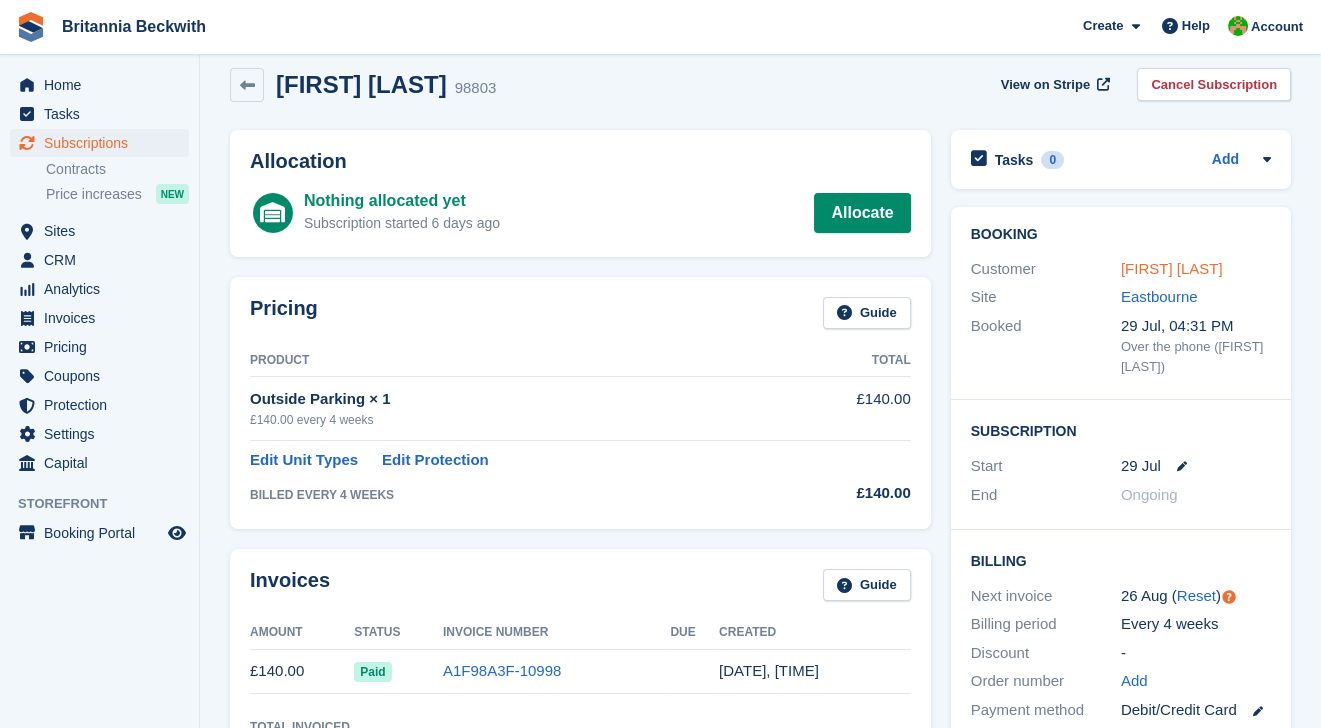 click on "[FIRST] [LAST]" at bounding box center (1172, 268) 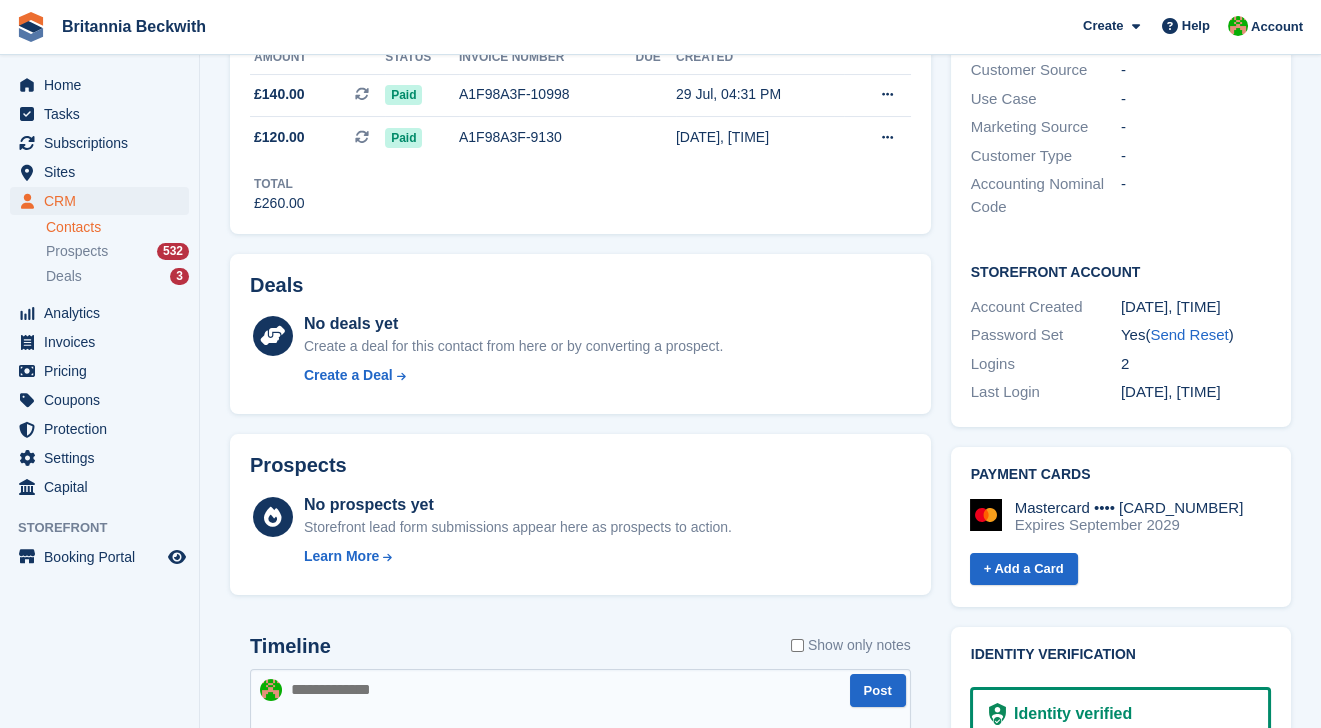 scroll, scrollTop: 380, scrollLeft: 0, axis: vertical 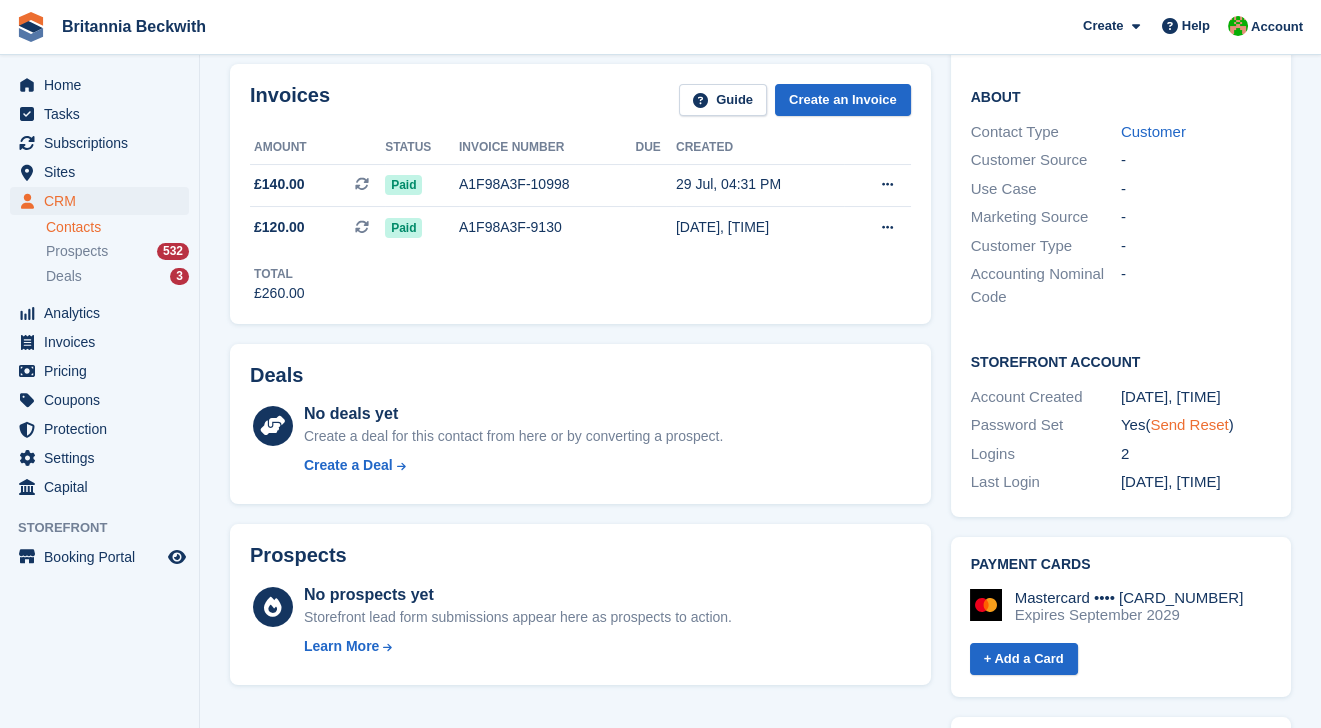 click on "Send Reset" at bounding box center (1189, 424) 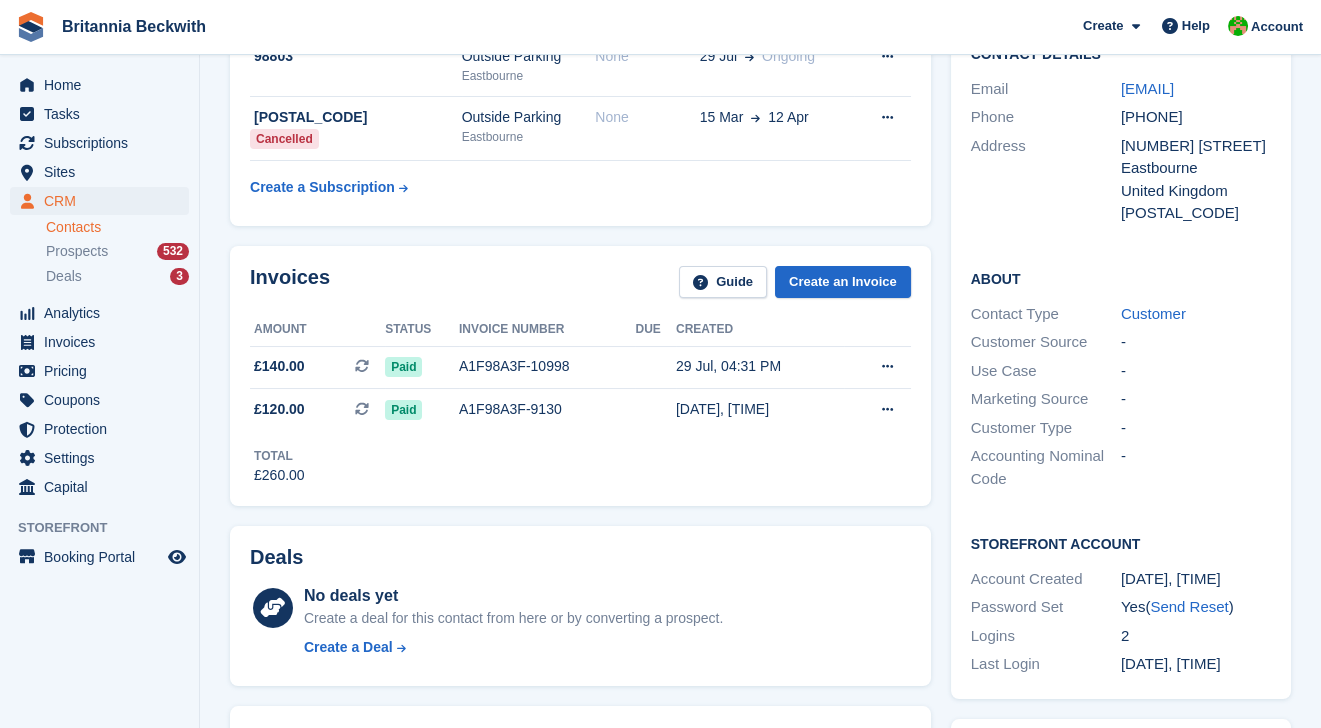 scroll, scrollTop: 16, scrollLeft: 0, axis: vertical 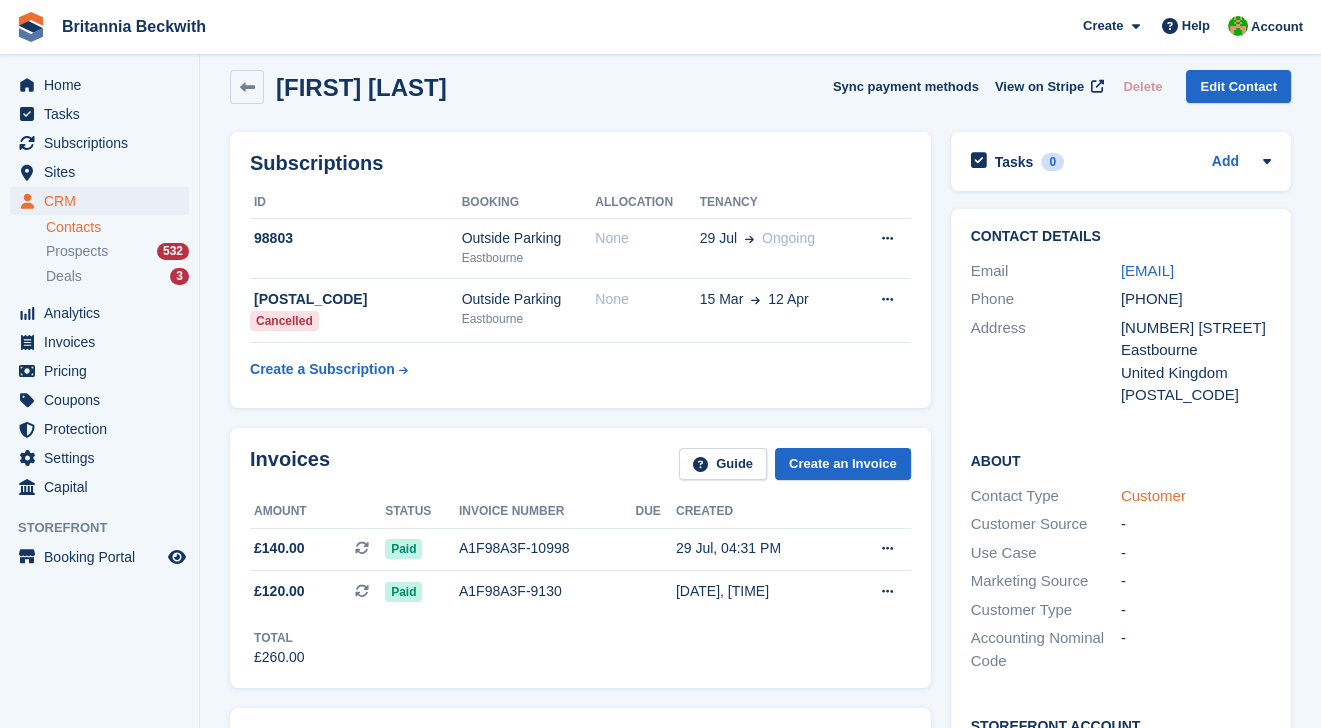 click on "Customer" at bounding box center [1153, 495] 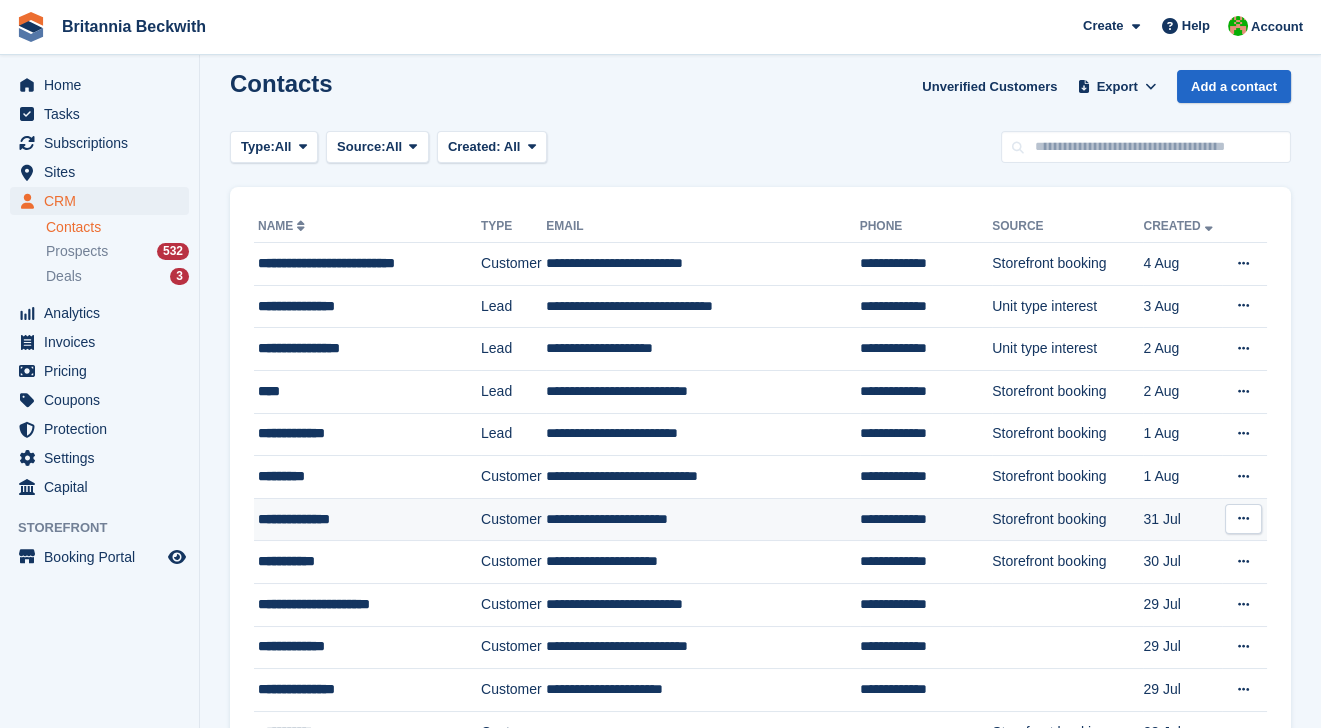 scroll, scrollTop: 0, scrollLeft: 0, axis: both 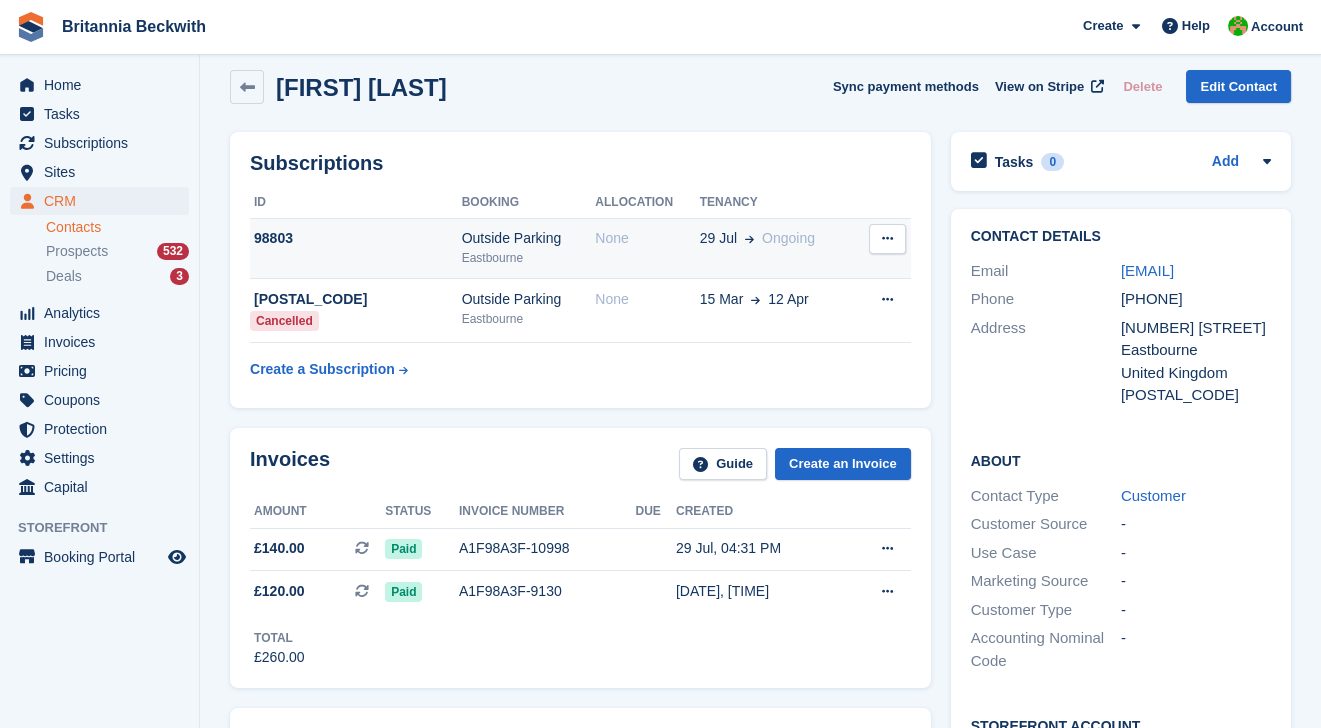 click on "98803" at bounding box center [356, 238] 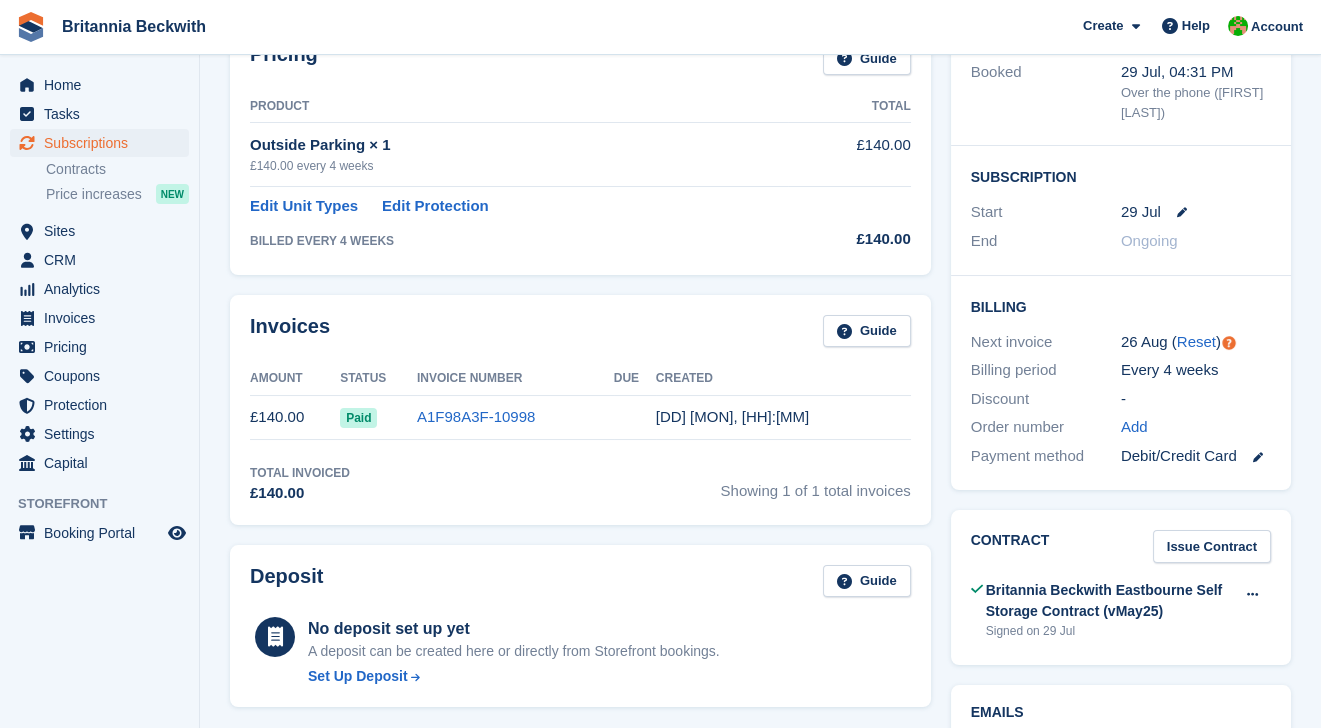 scroll, scrollTop: 0, scrollLeft: 0, axis: both 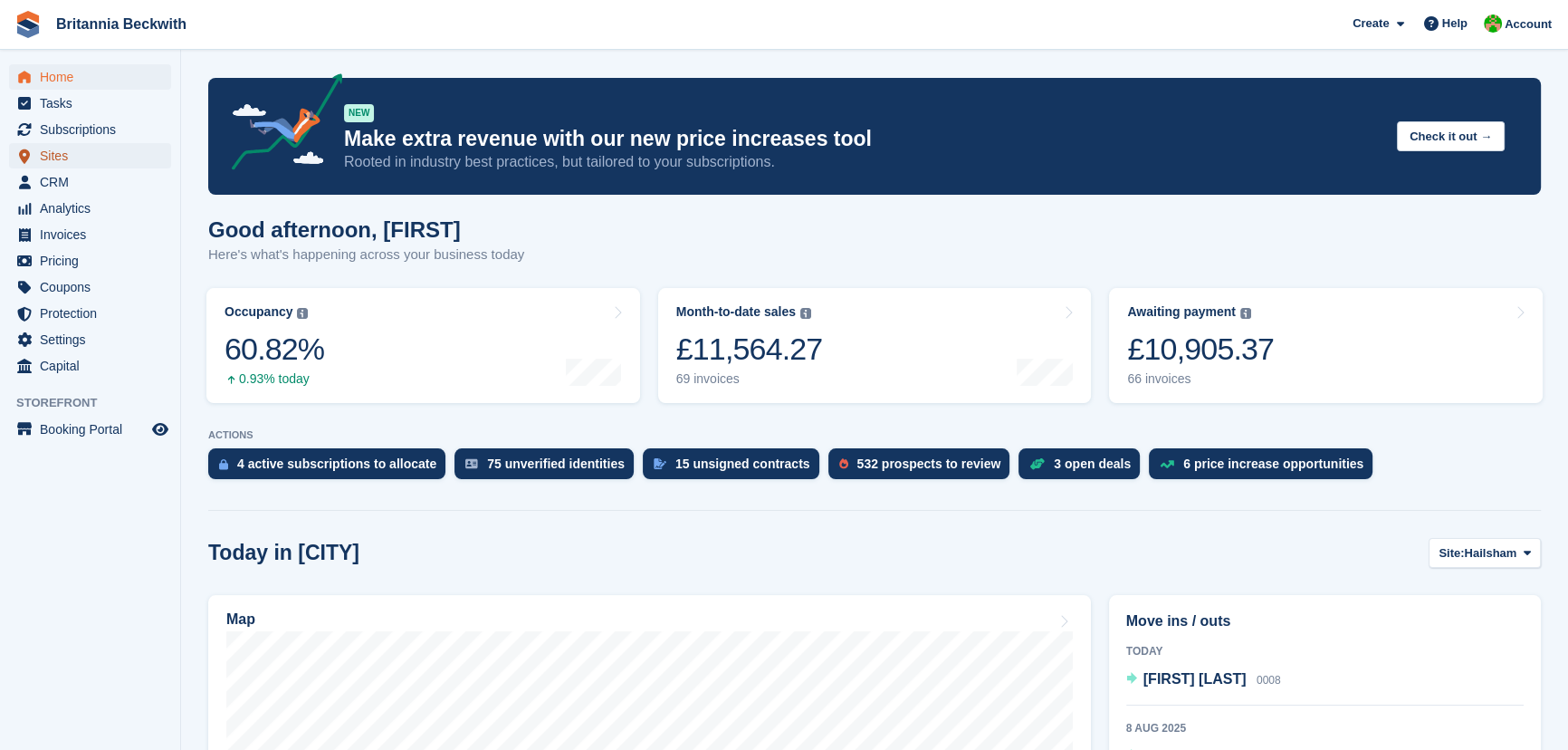 click on "Sites" at bounding box center (94, 156) 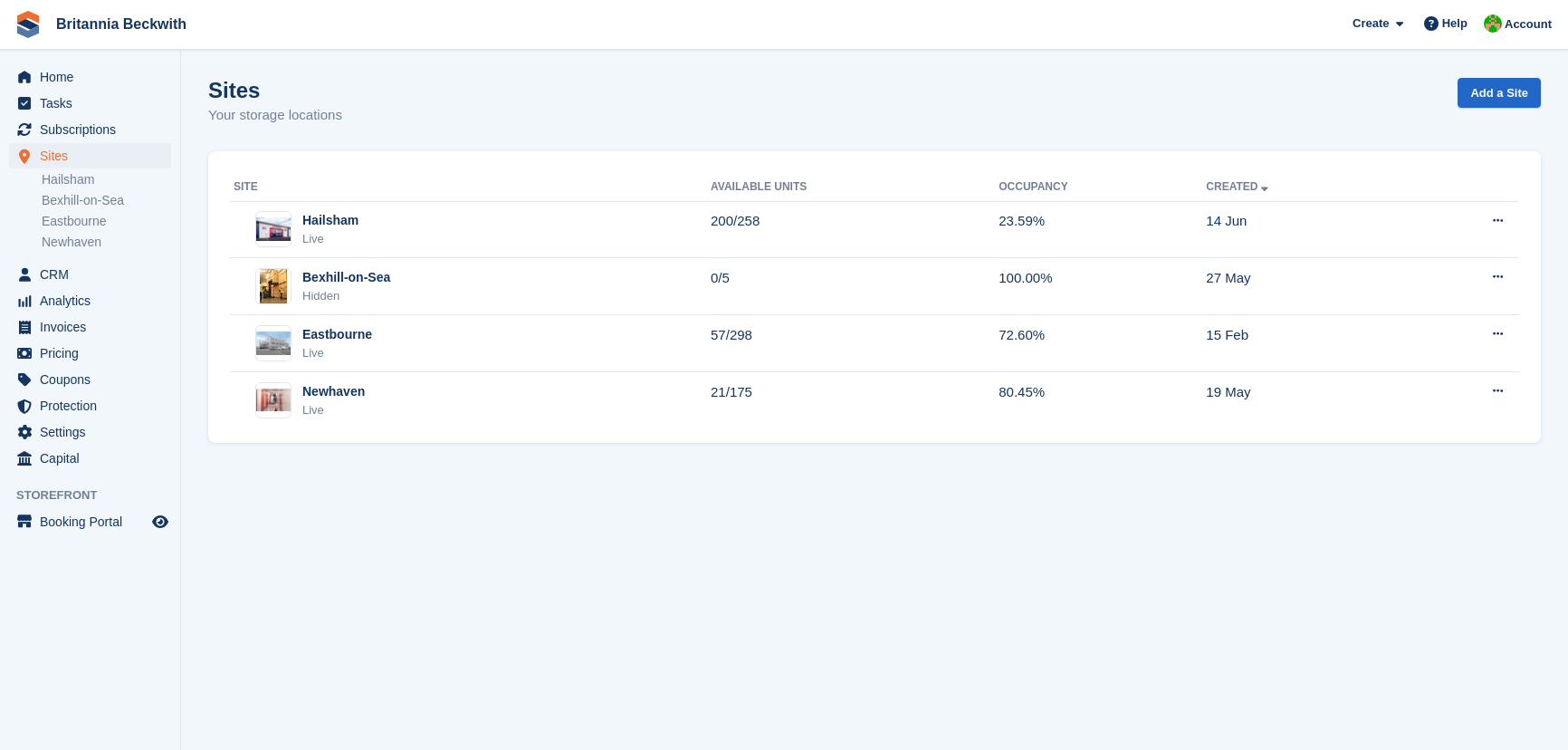 scroll, scrollTop: 0, scrollLeft: 0, axis: both 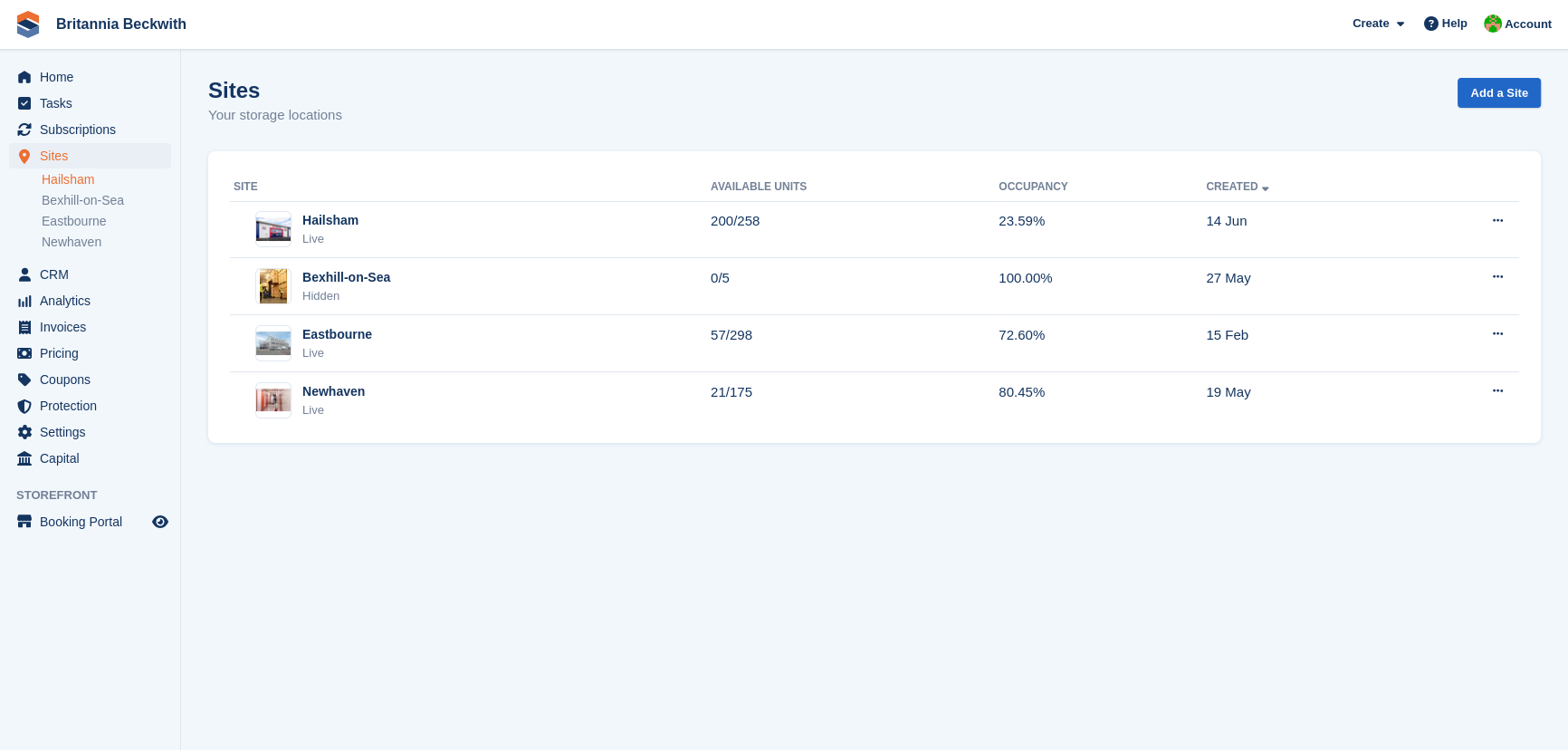click on "Hailsham" at bounding box center [106, 179] 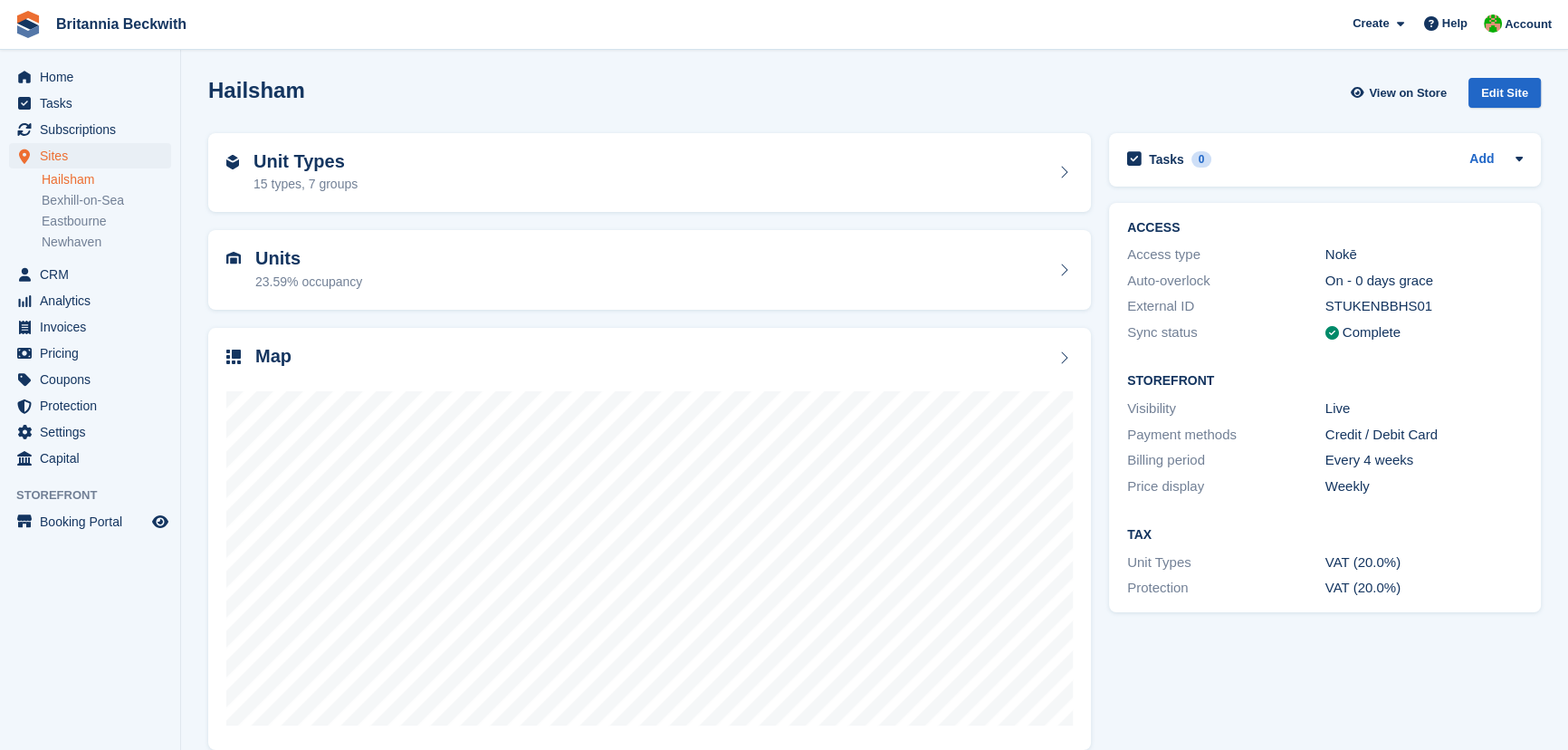 scroll, scrollTop: 22, scrollLeft: 0, axis: vertical 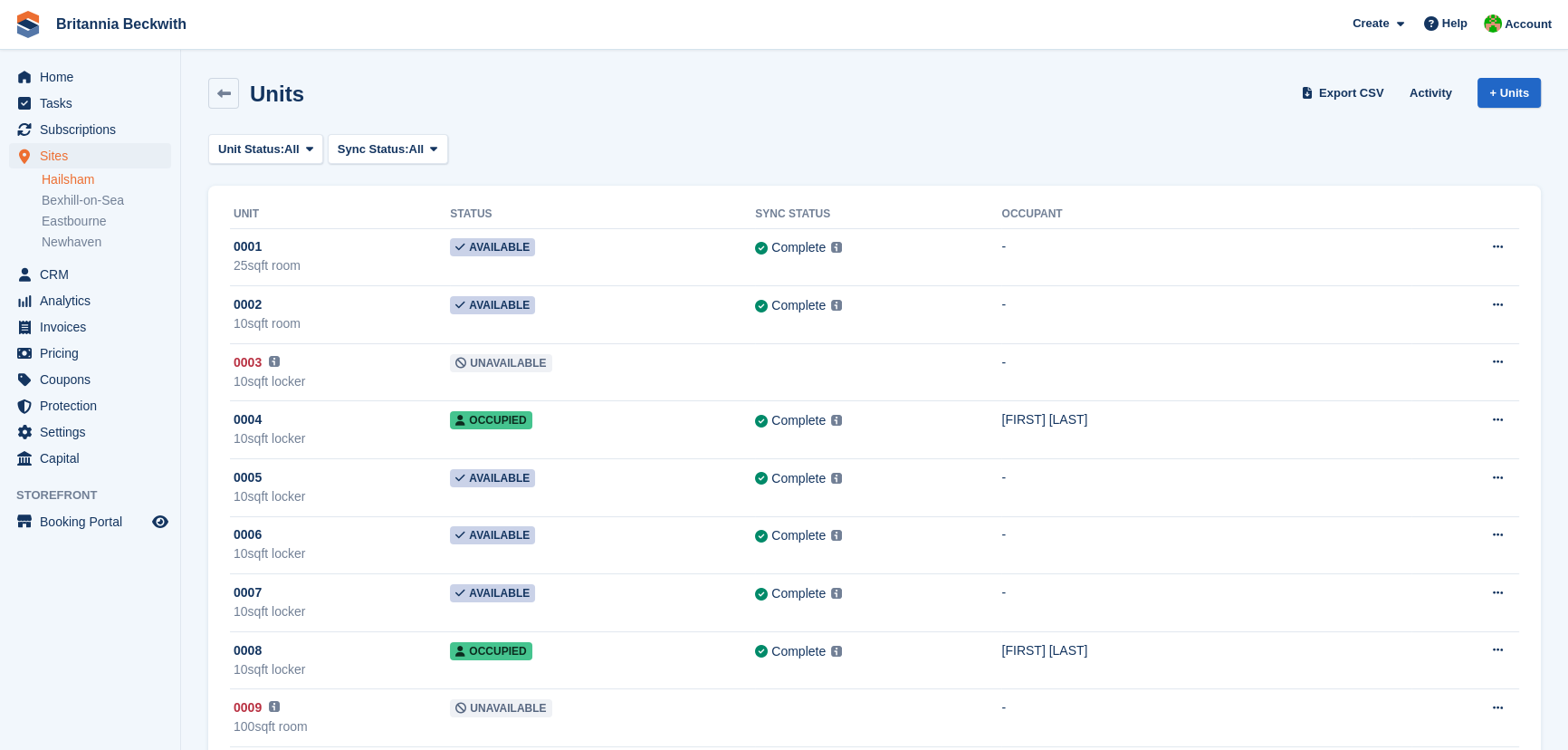 click on "Hailsham" at bounding box center (106, 179) 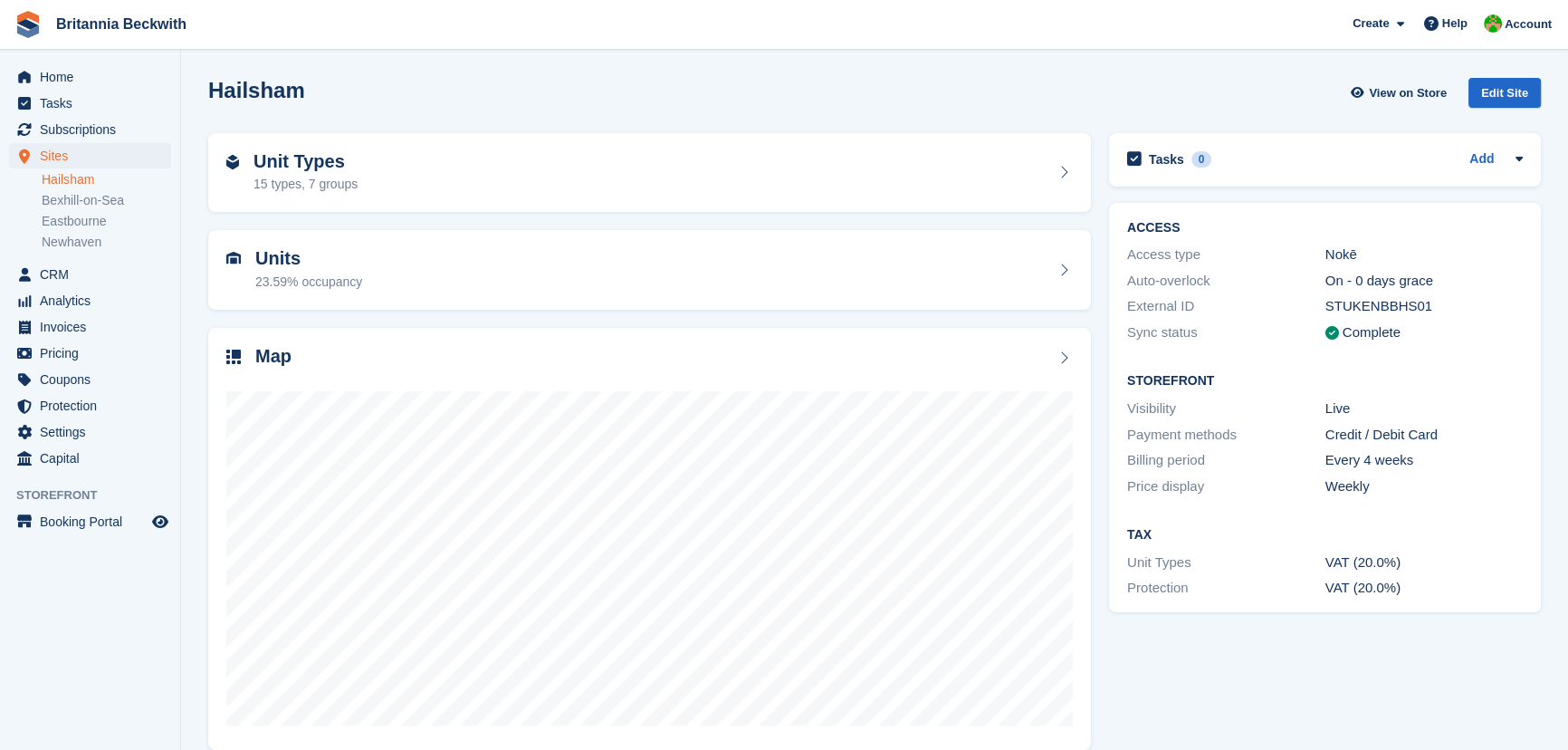 scroll, scrollTop: 22, scrollLeft: 0, axis: vertical 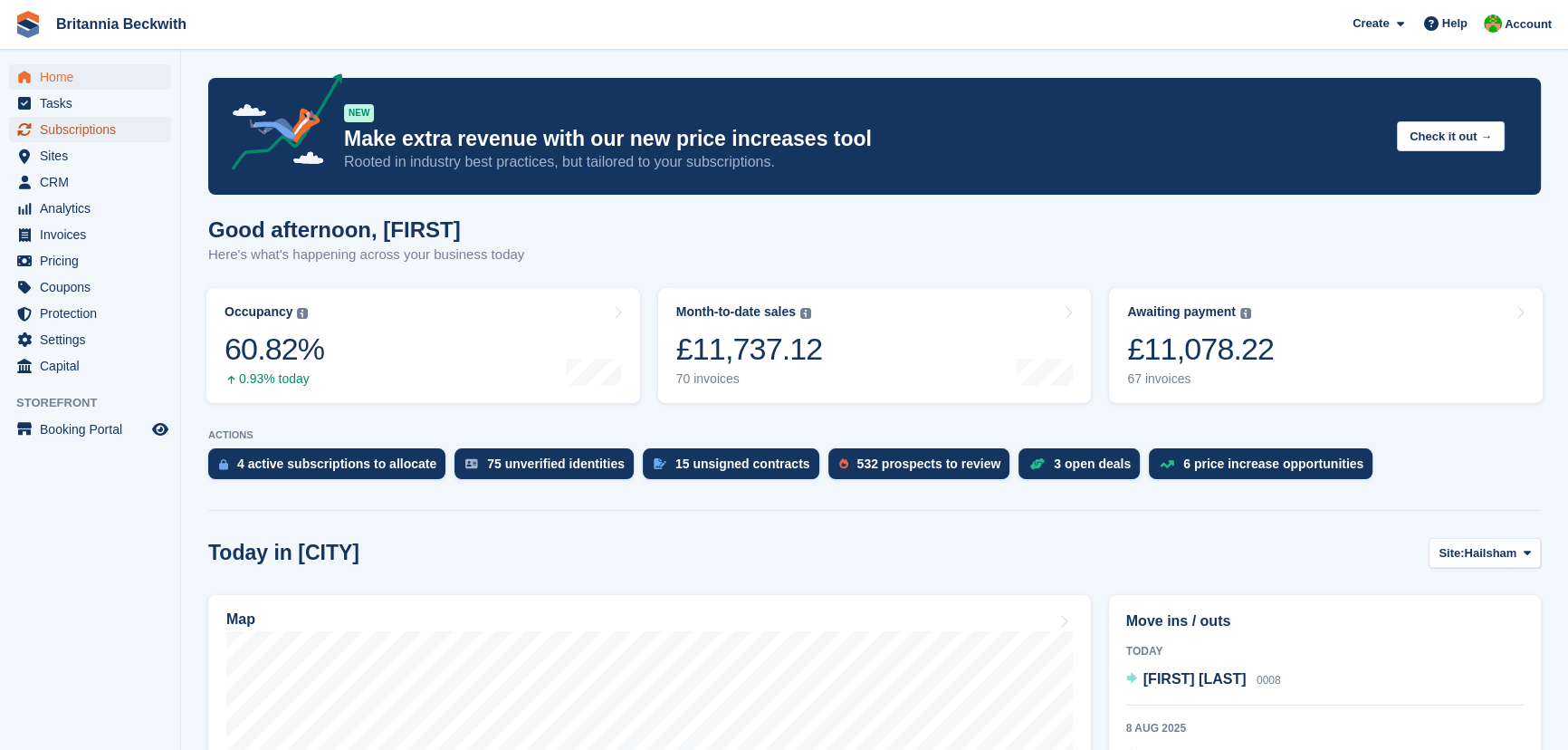 click on "Subscriptions" at bounding box center [94, 130] 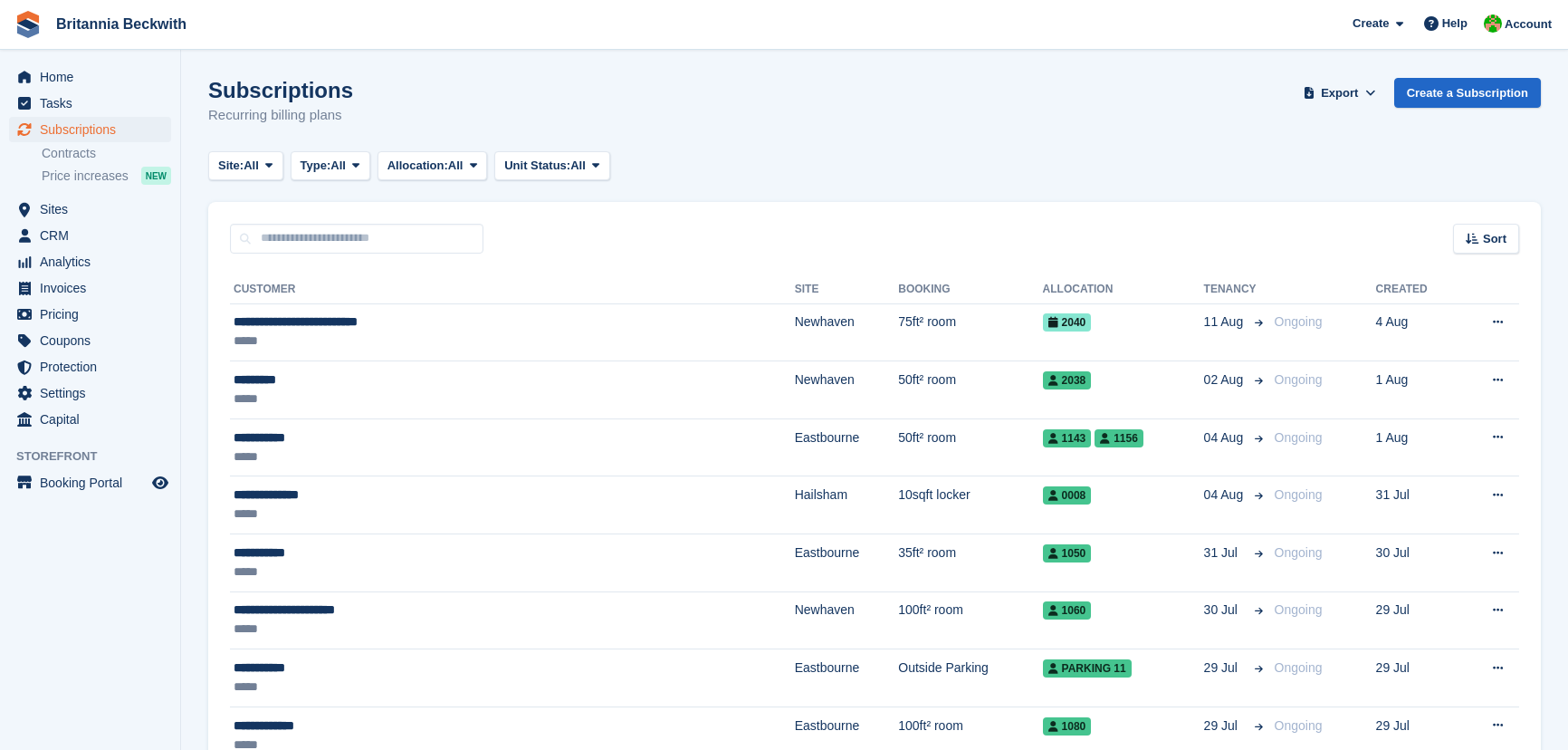 scroll, scrollTop: 0, scrollLeft: 0, axis: both 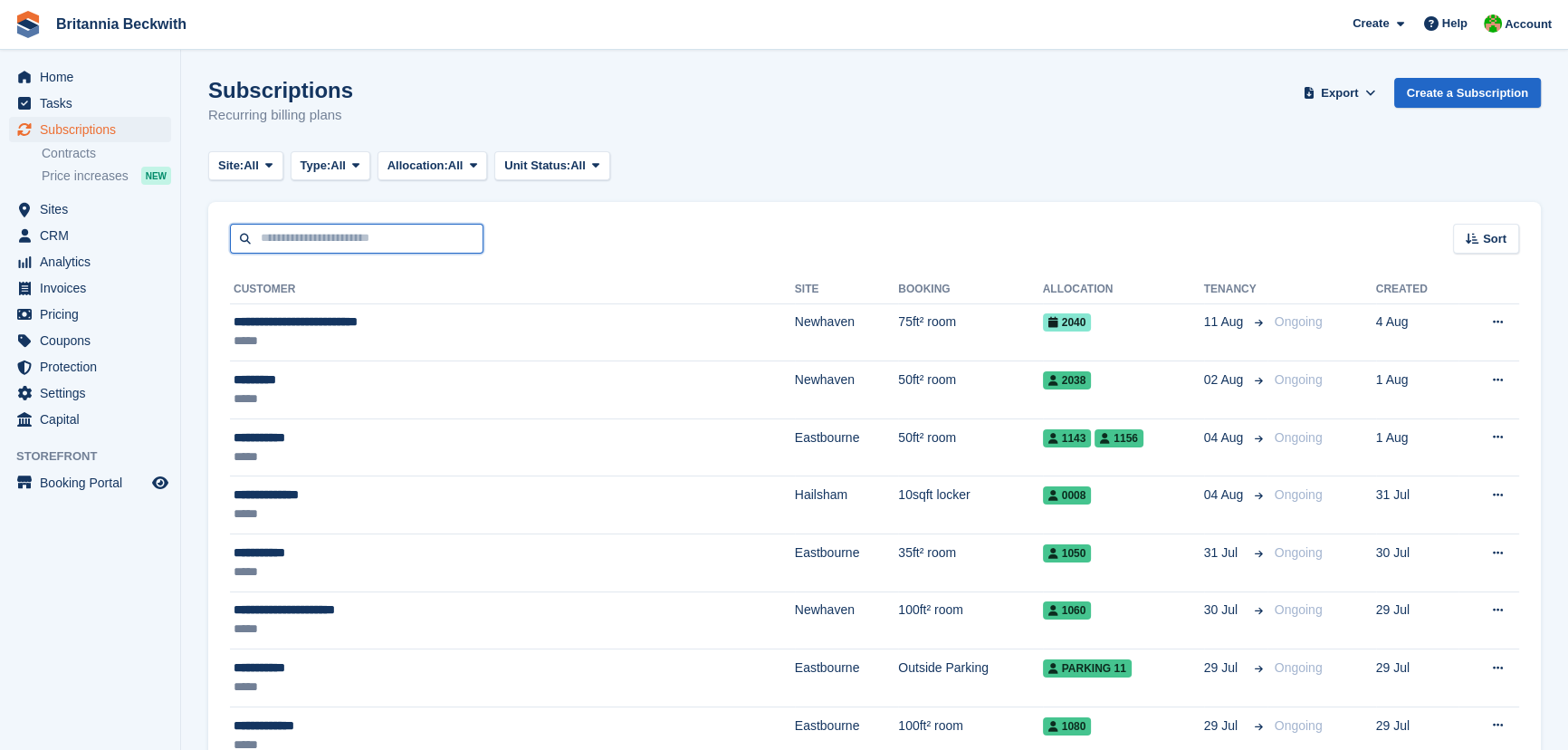 click at bounding box center [357, 238] 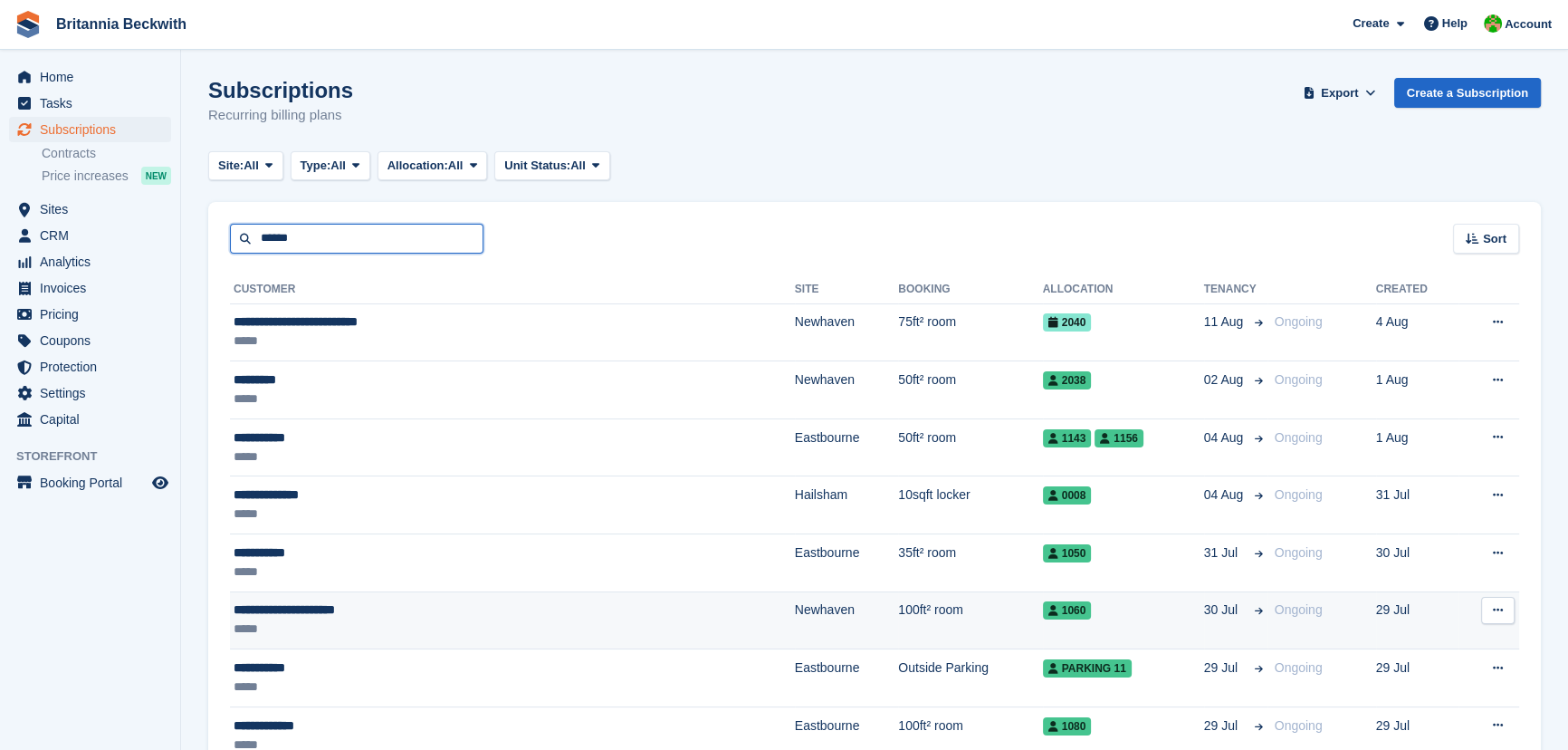 type on "******" 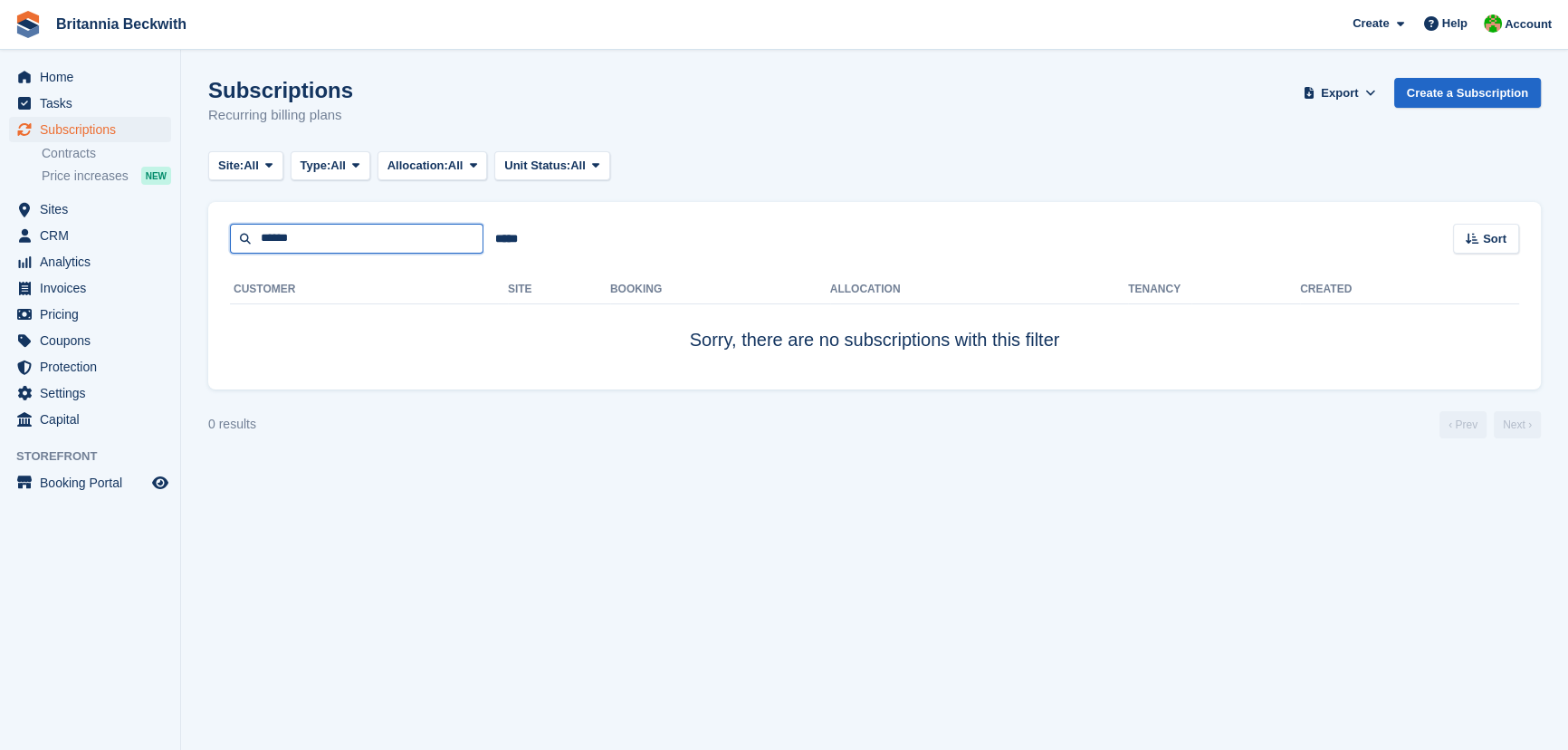 click on "******" at bounding box center (357, 238) 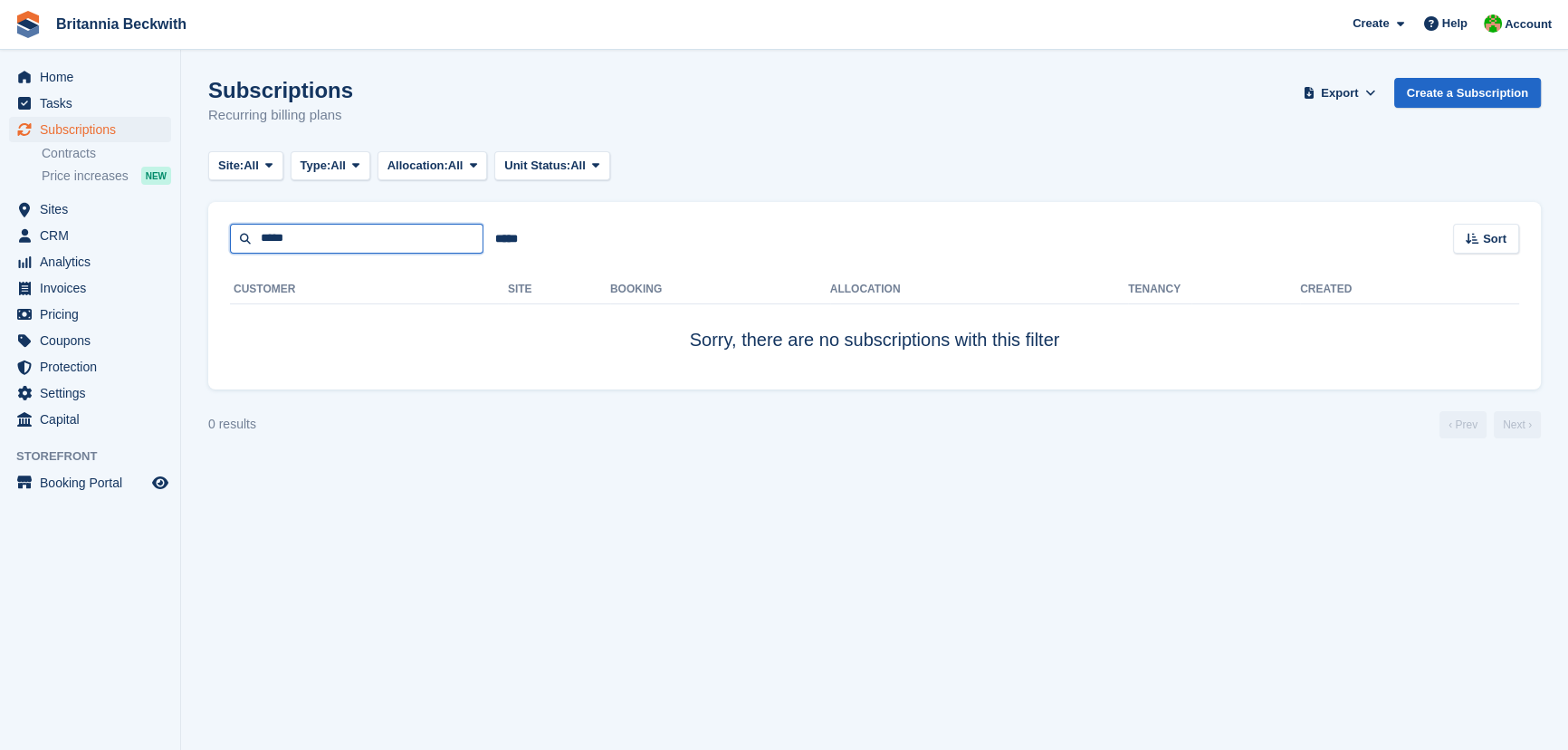 type on "*****" 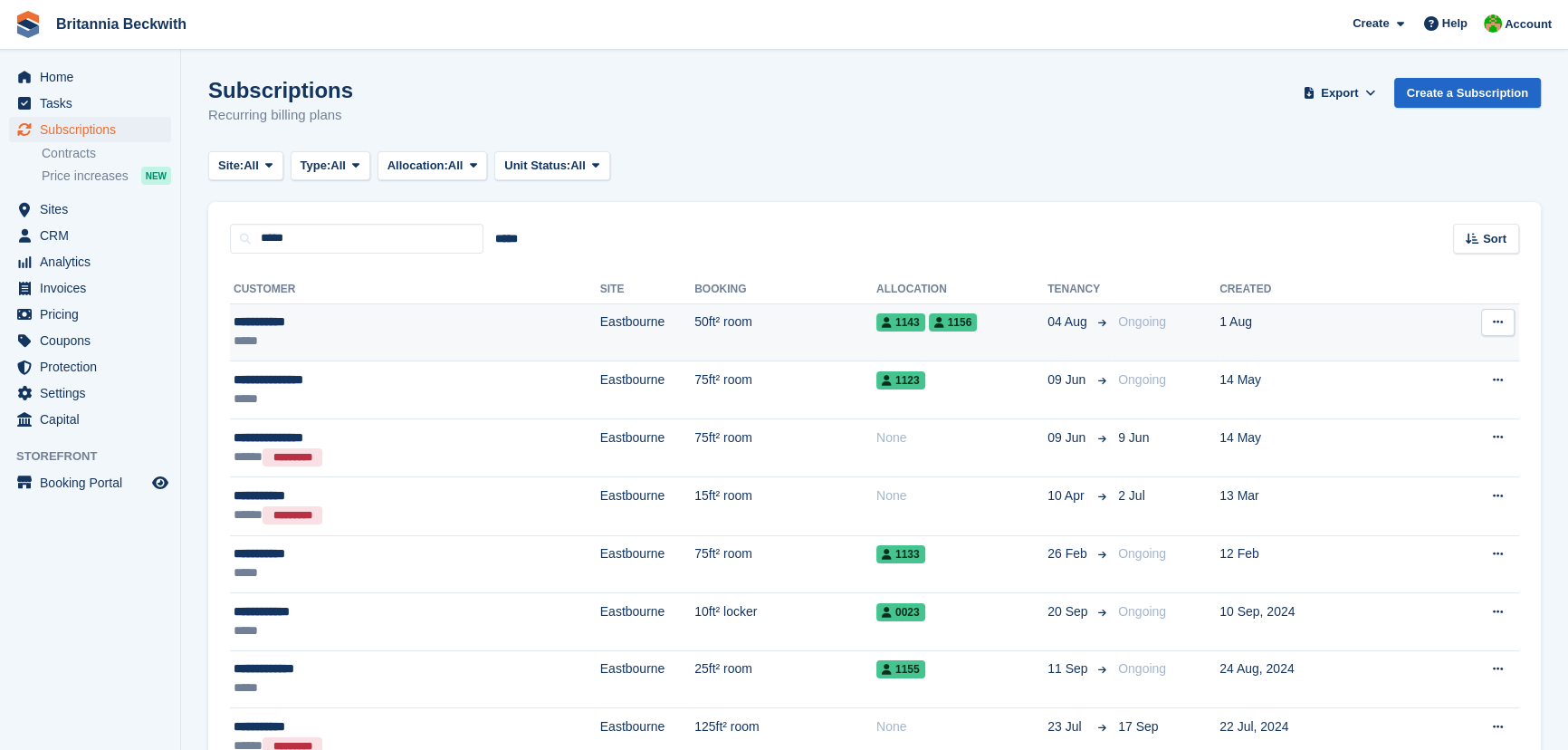 click on "**********" at bounding box center (359, 322) 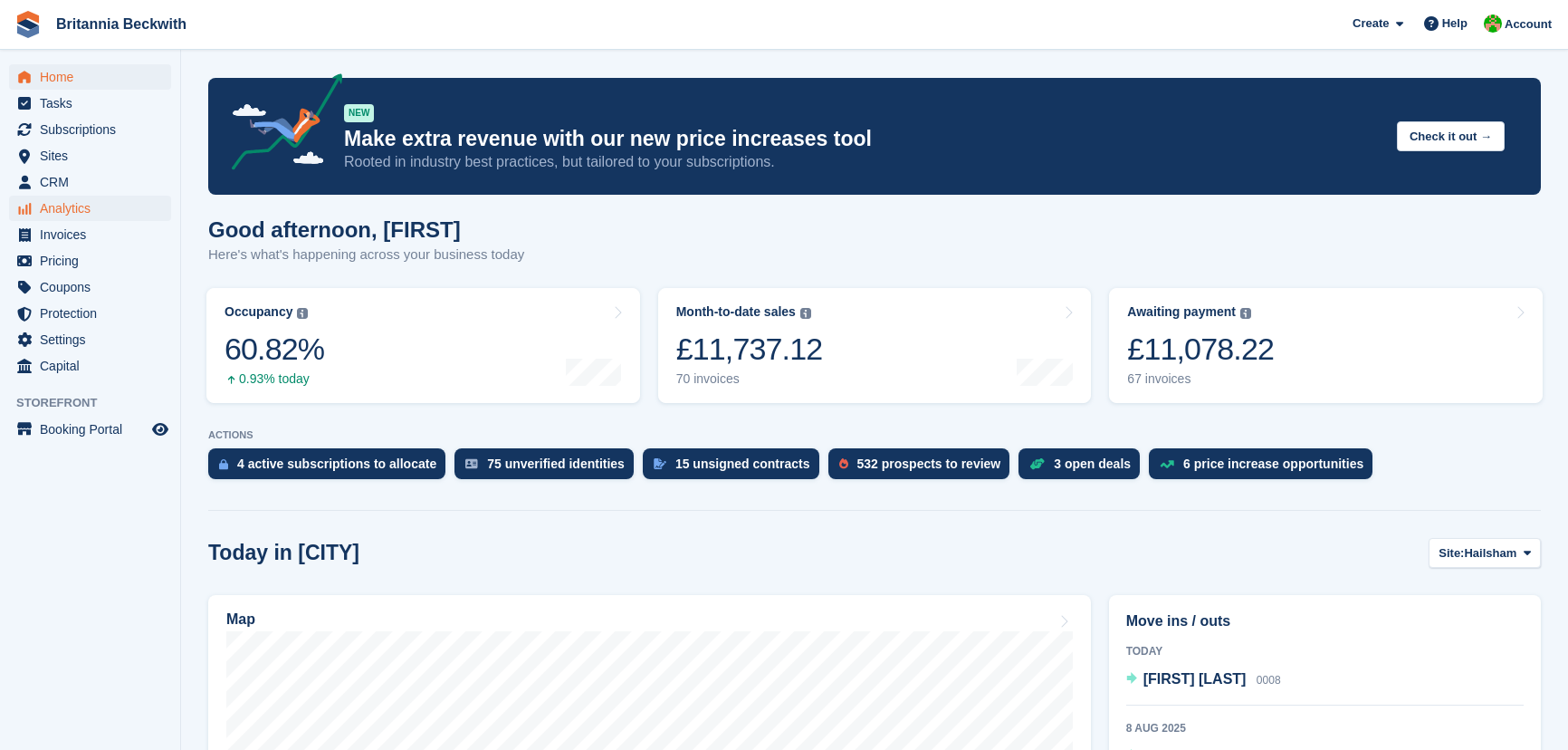 scroll, scrollTop: 0, scrollLeft: 0, axis: both 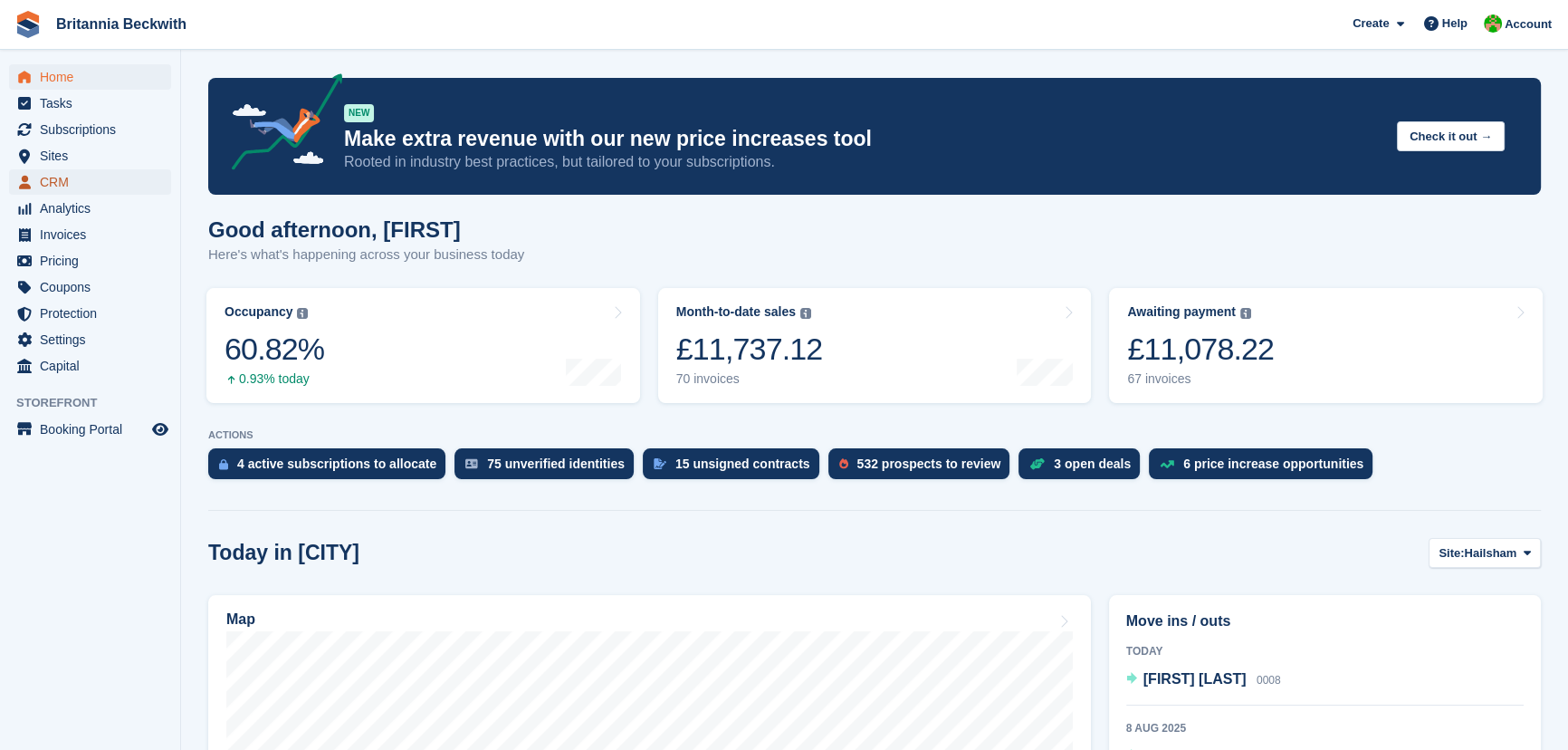 click on "CRM" at bounding box center [94, 182] 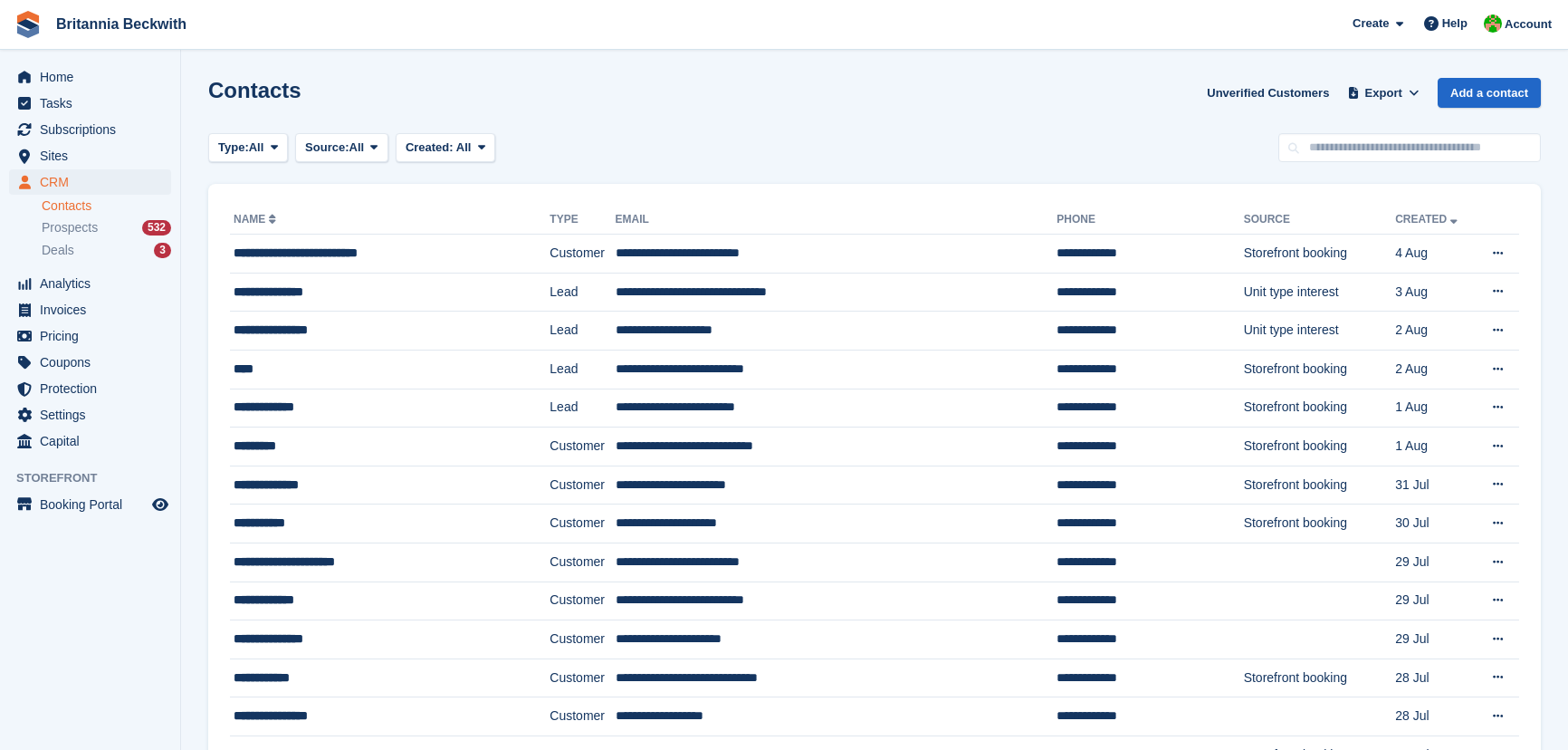 scroll, scrollTop: 0, scrollLeft: 0, axis: both 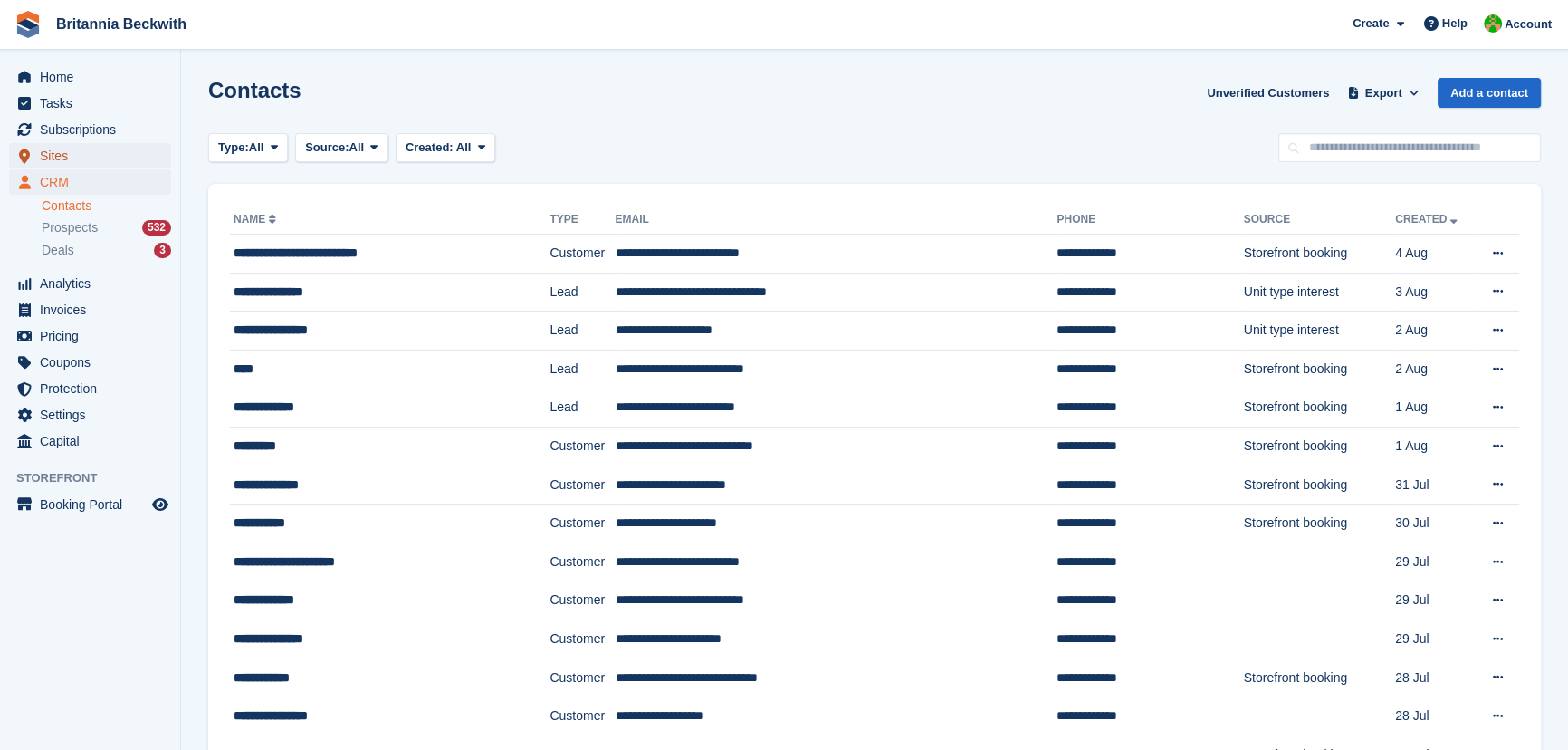 click on "Sites" at bounding box center [94, 156] 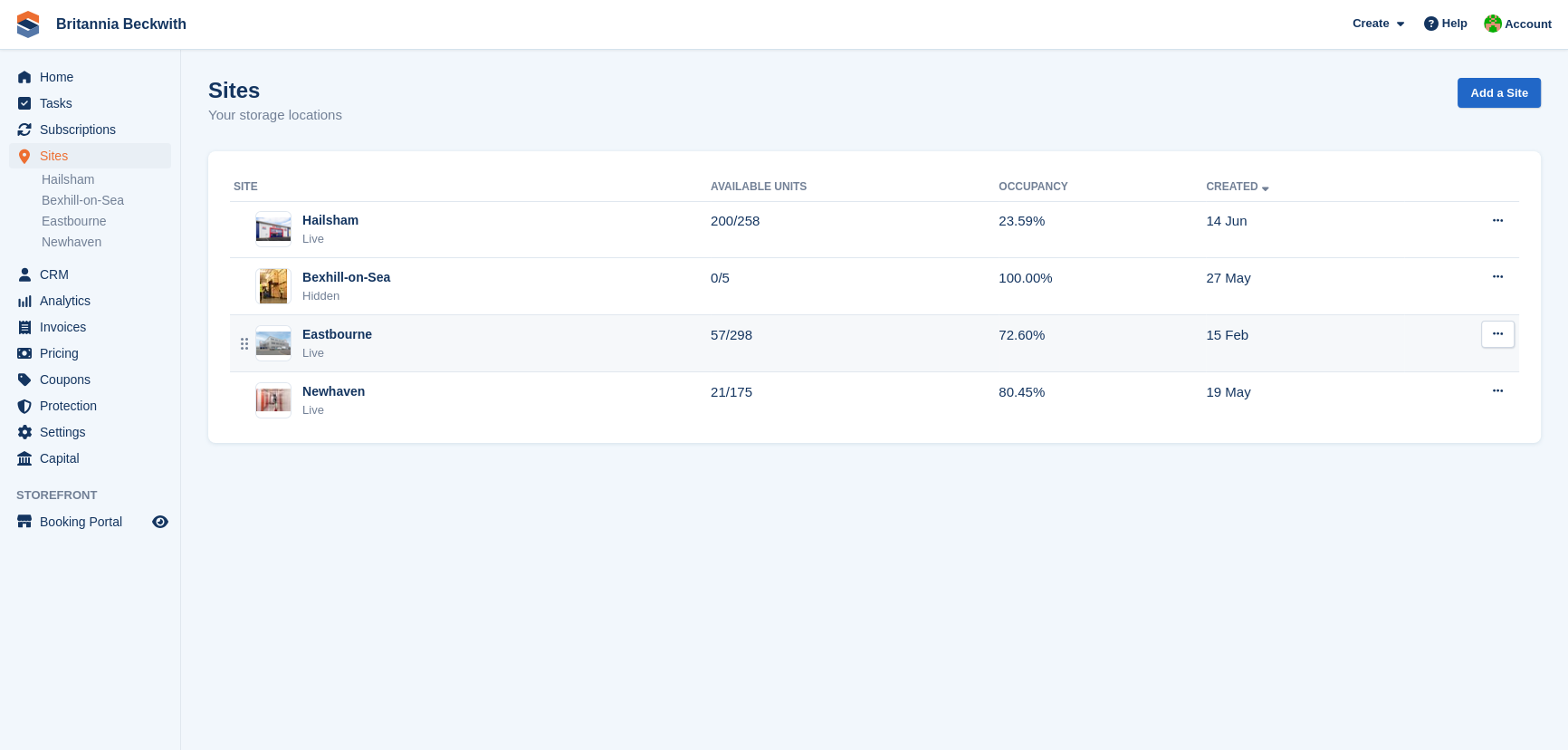 click on "Eastbourne" at bounding box center (337, 334) 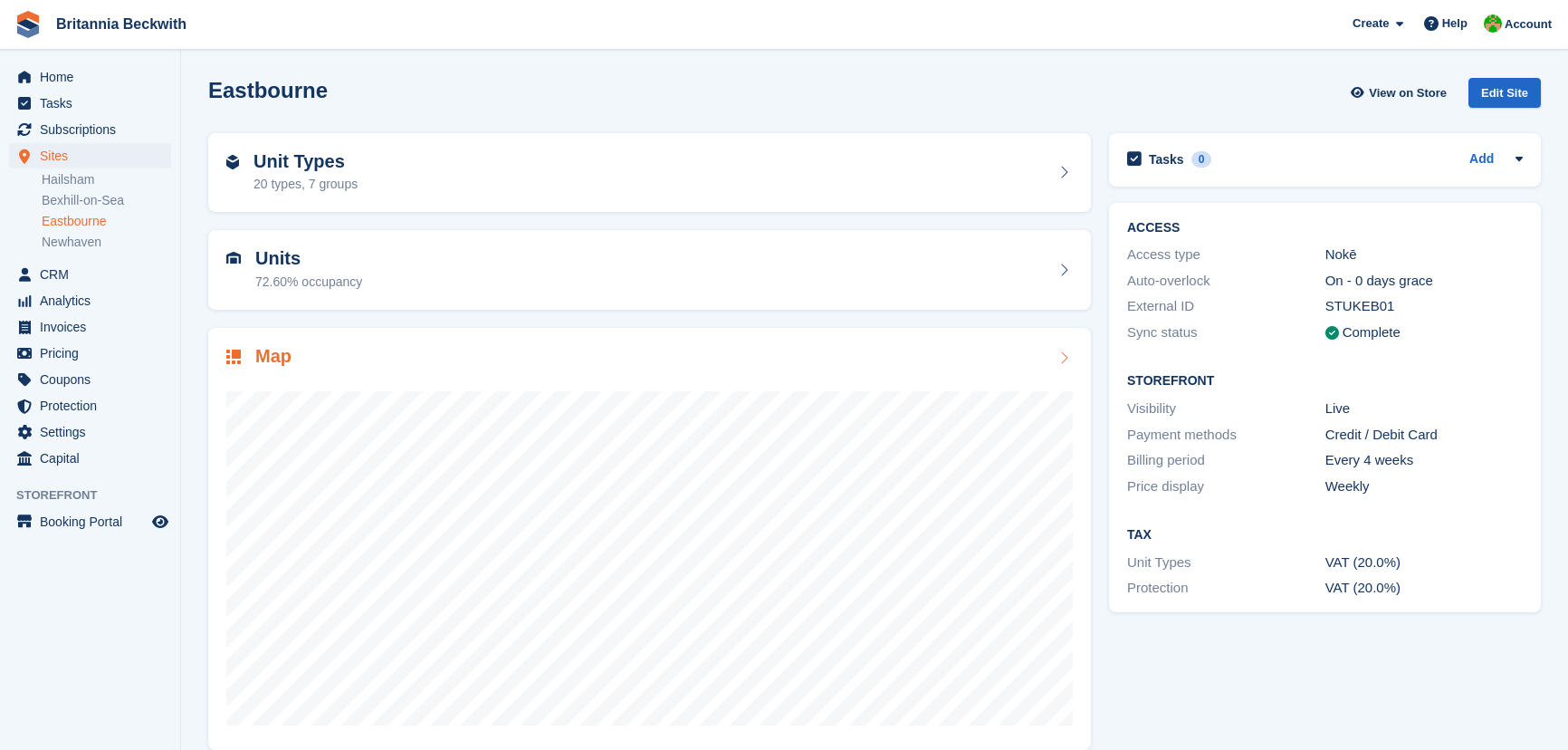 scroll, scrollTop: 0, scrollLeft: 0, axis: both 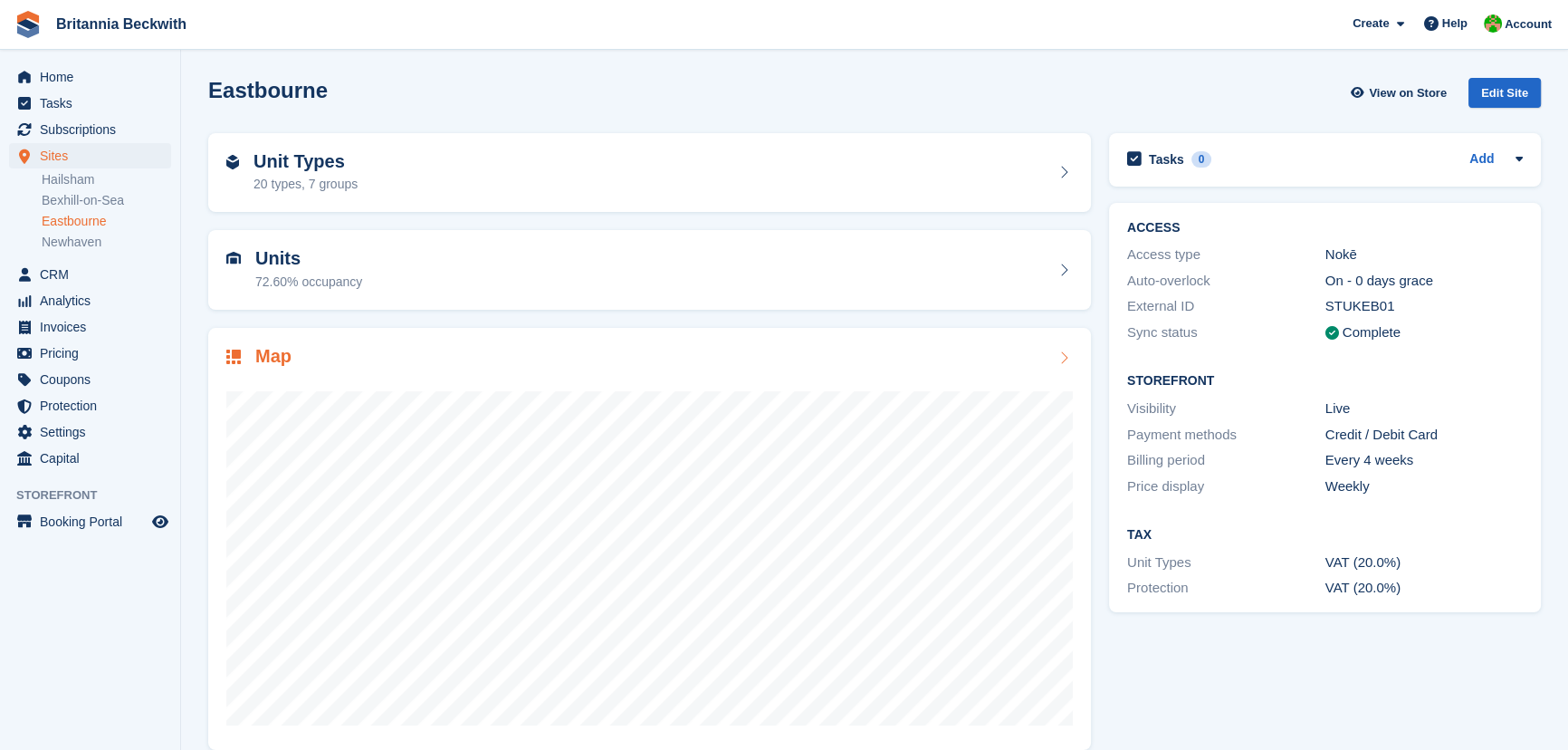 click at bounding box center (649, 551) 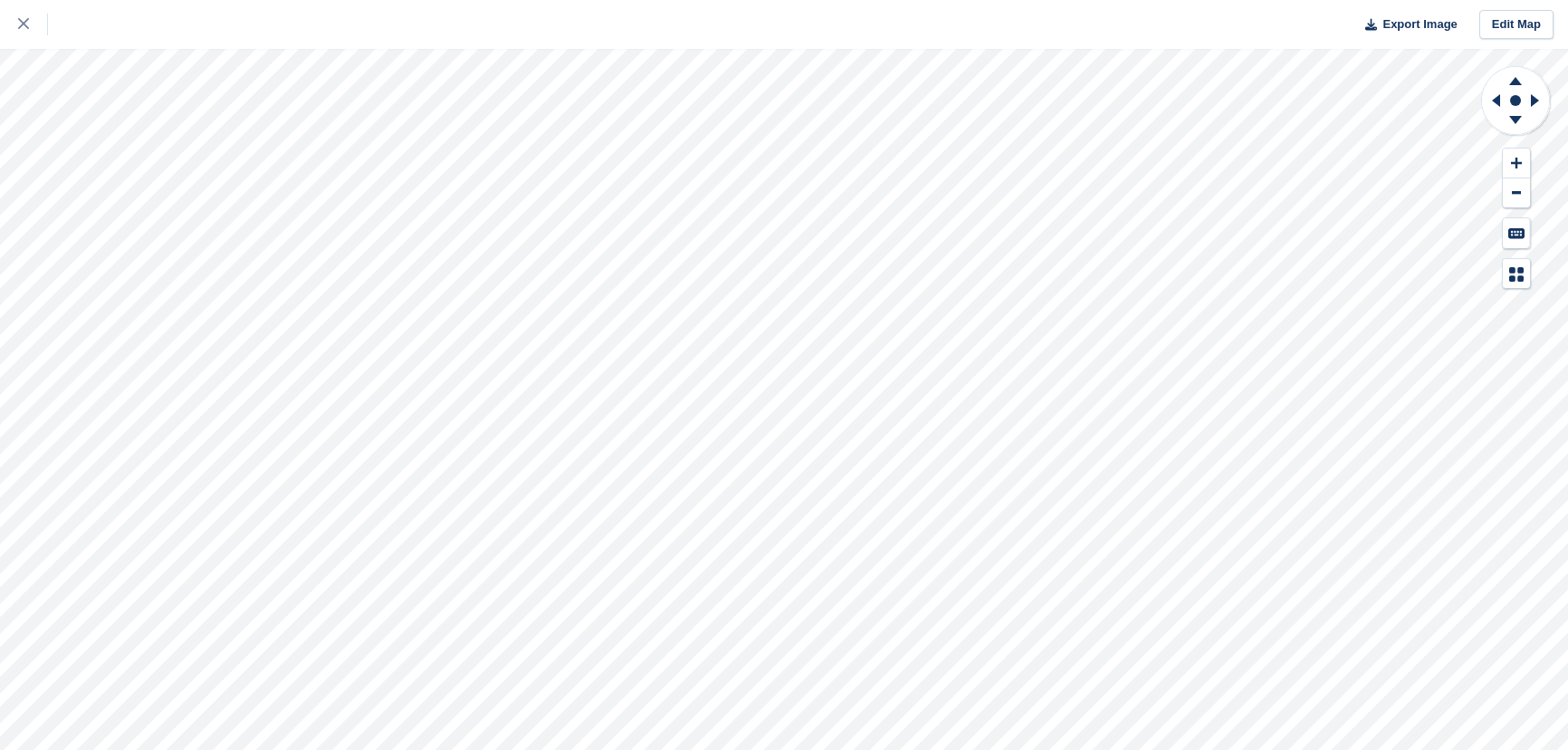 scroll, scrollTop: 0, scrollLeft: 0, axis: both 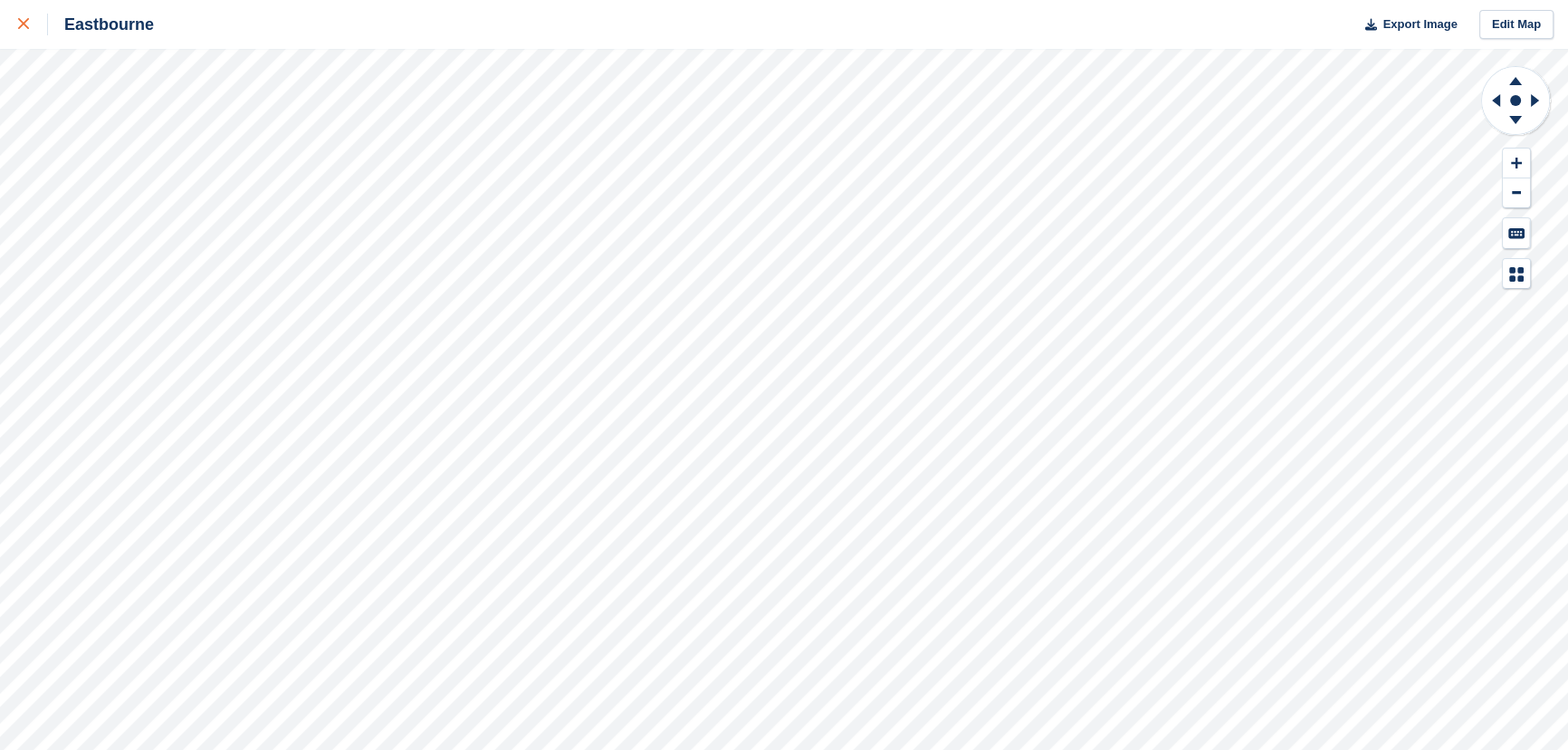 click at bounding box center [24, 24] 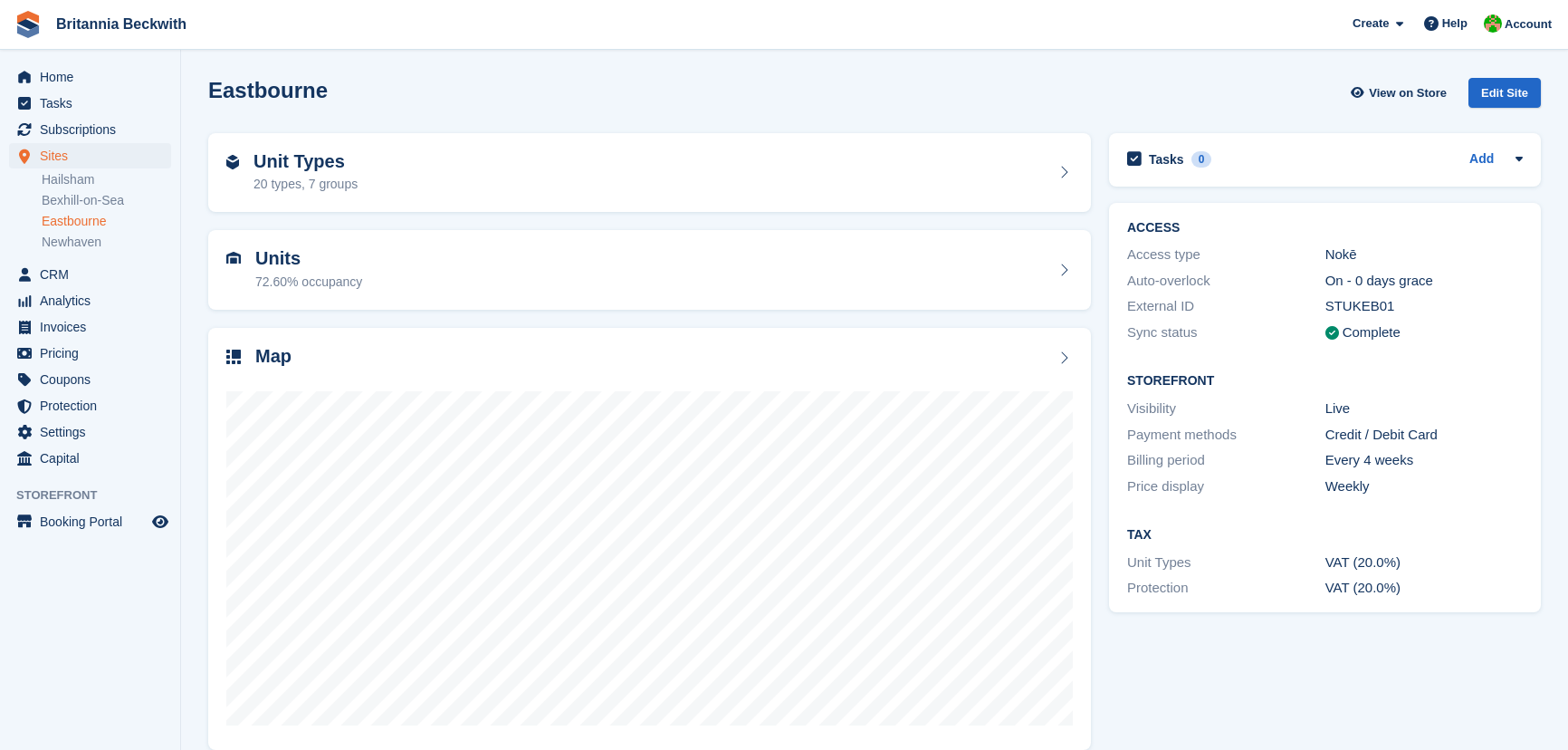 scroll, scrollTop: 0, scrollLeft: 0, axis: both 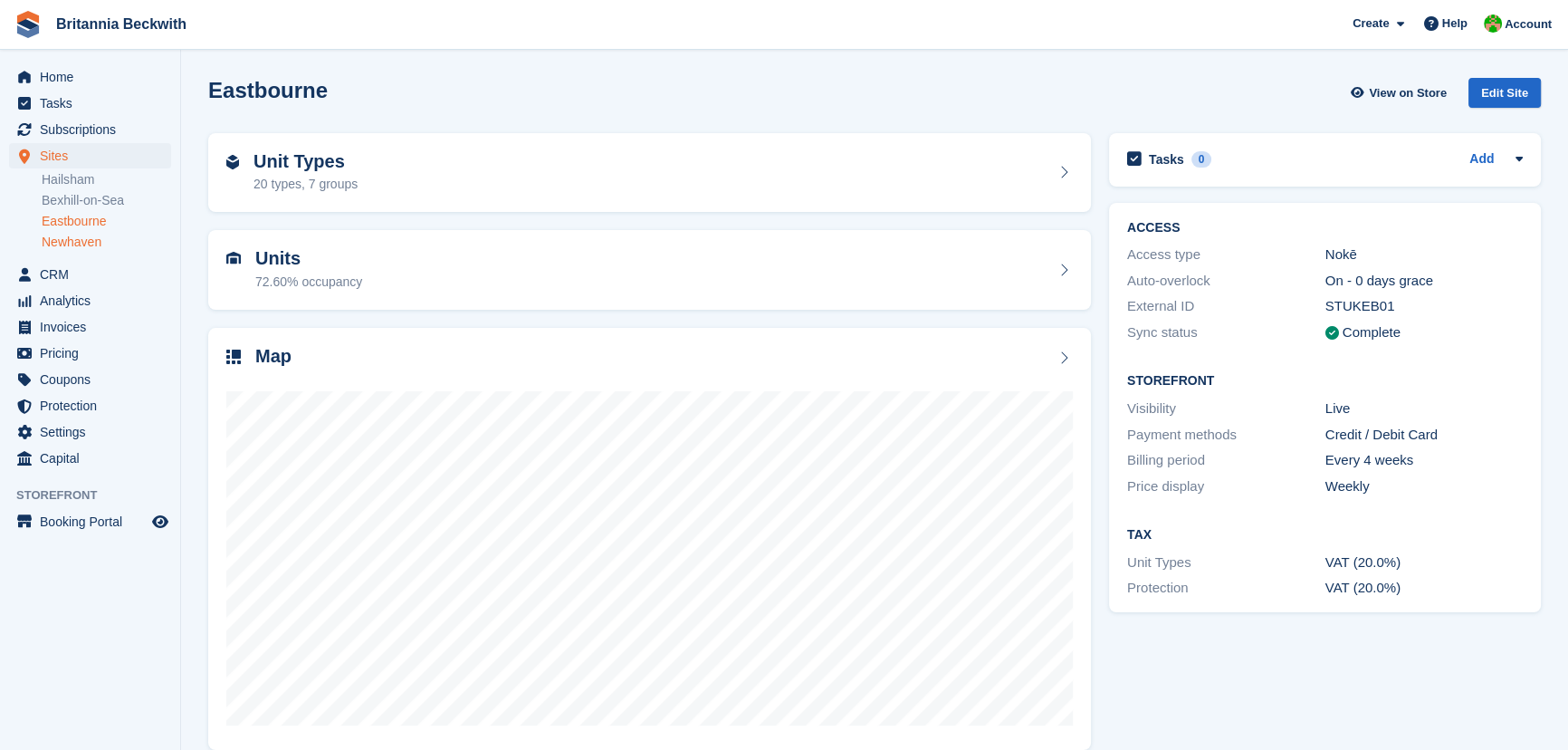 click on "Newhaven" at bounding box center [106, 242] 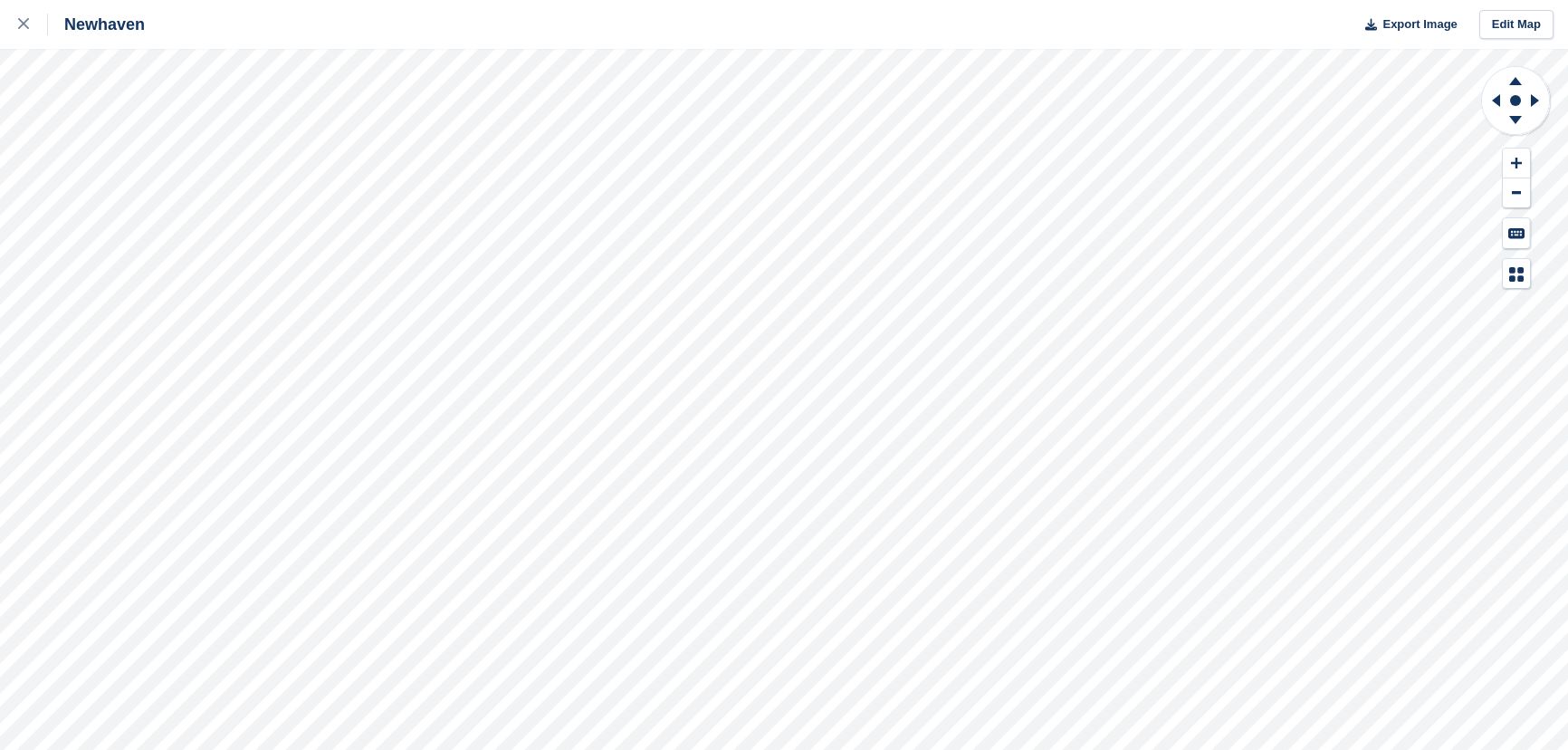 scroll, scrollTop: 0, scrollLeft: 0, axis: both 